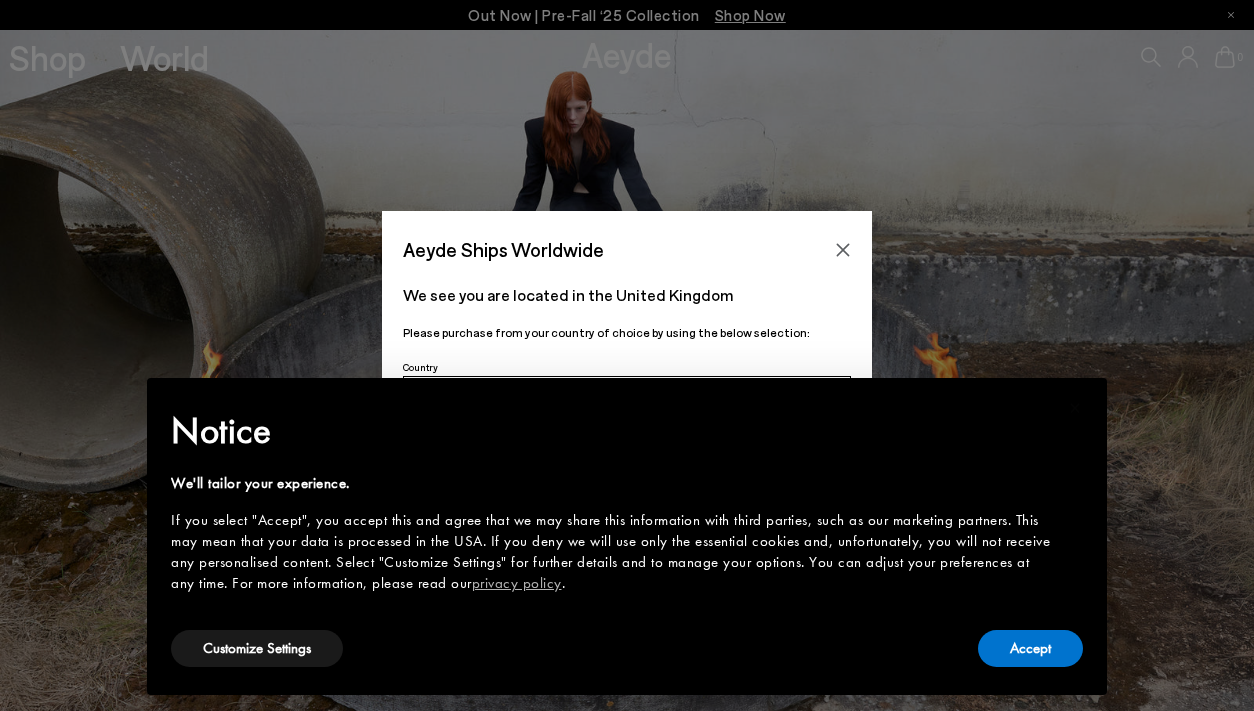 scroll, scrollTop: 0, scrollLeft: 0, axis: both 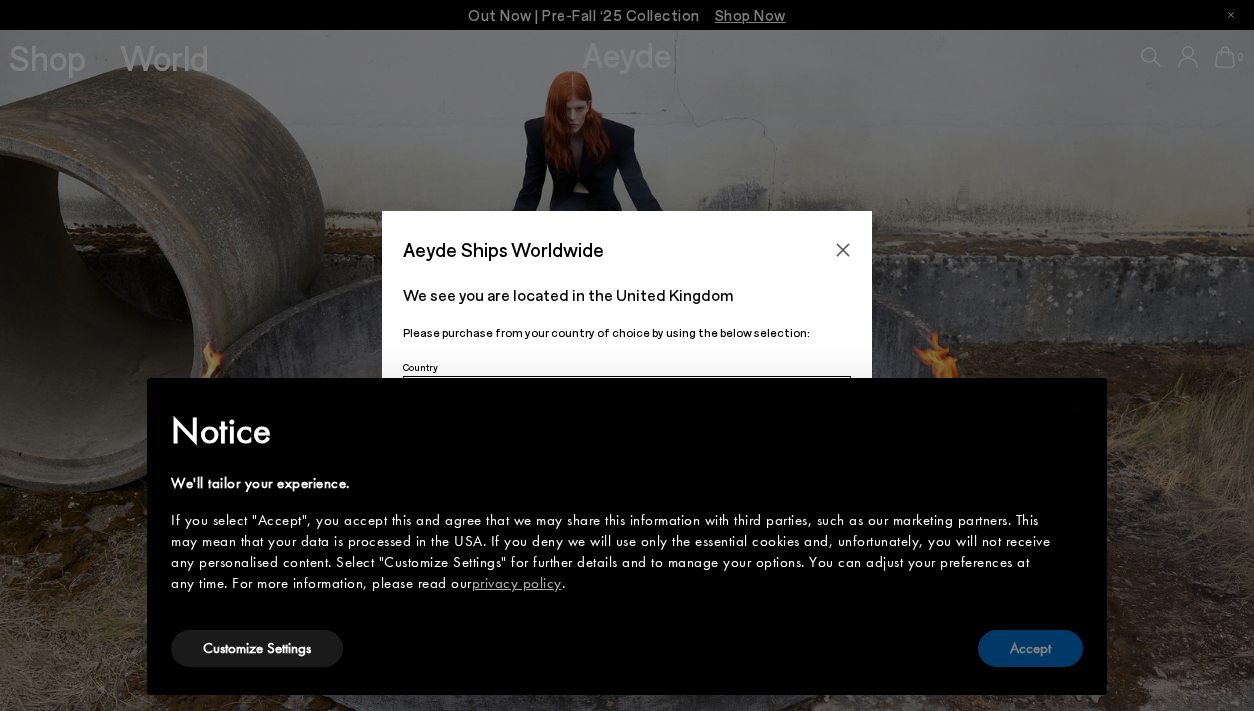 click on "Accept" at bounding box center [1030, 648] 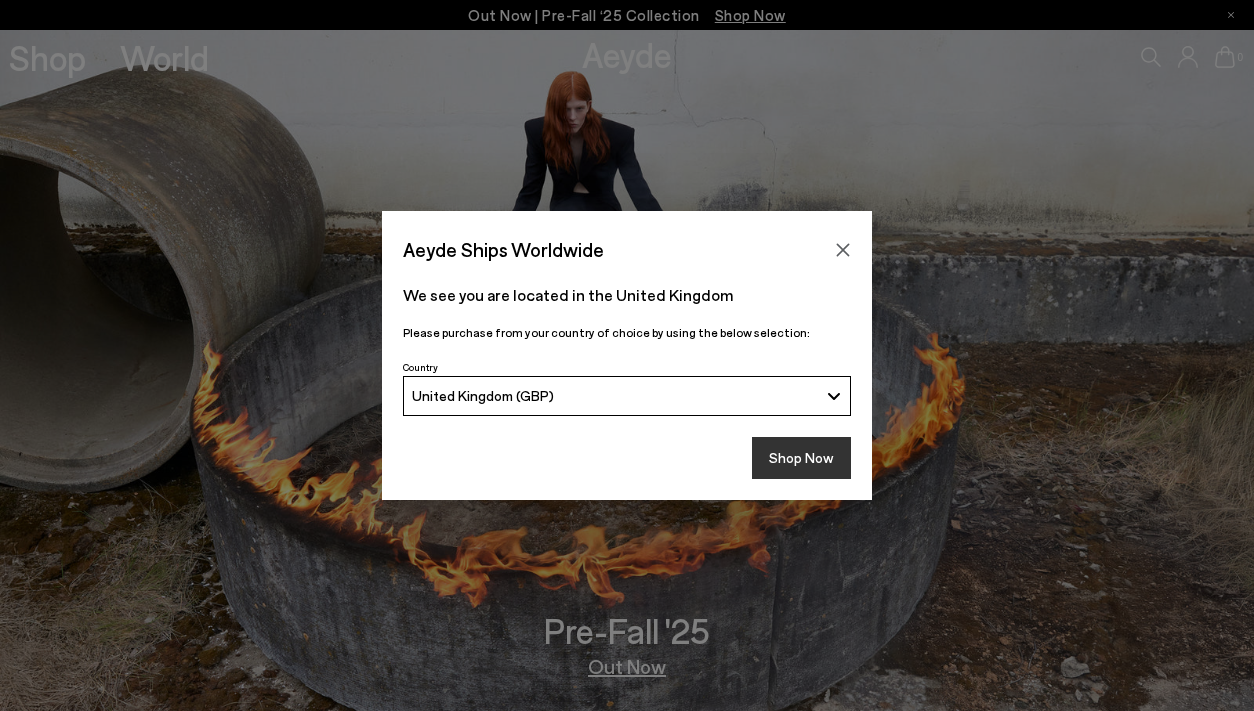 click on "Shop Now" at bounding box center (801, 458) 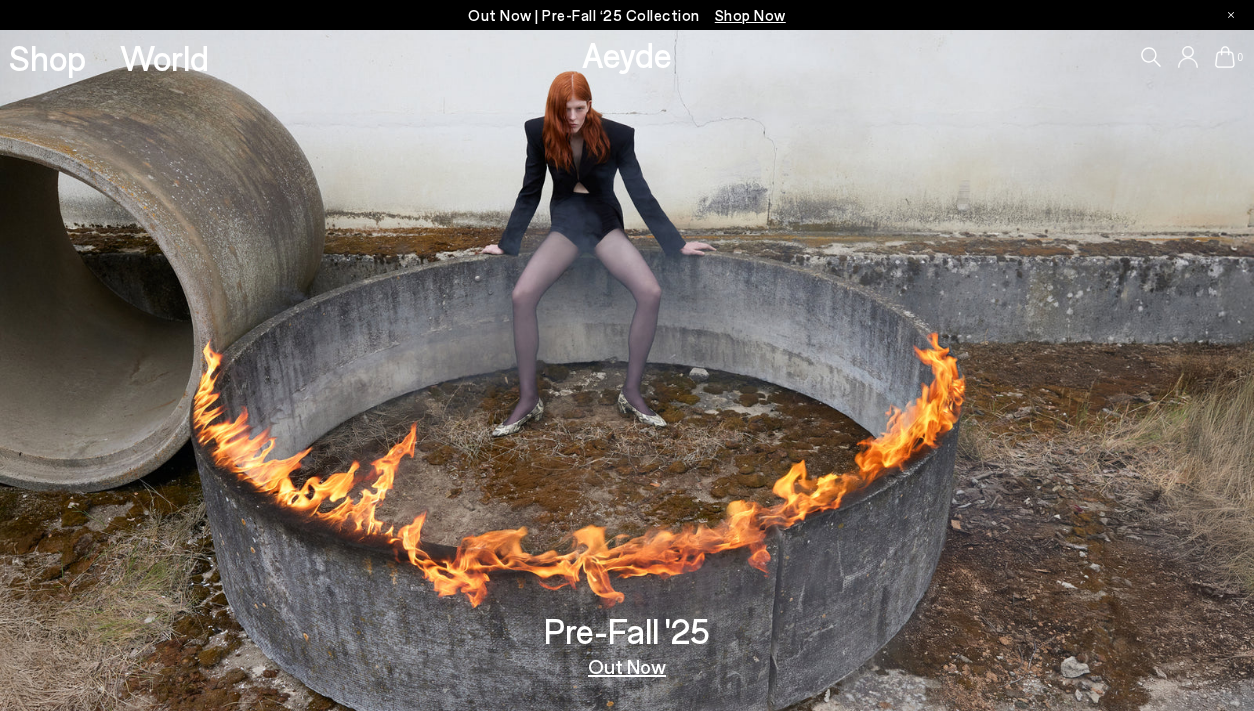 scroll, scrollTop: 0, scrollLeft: 0, axis: both 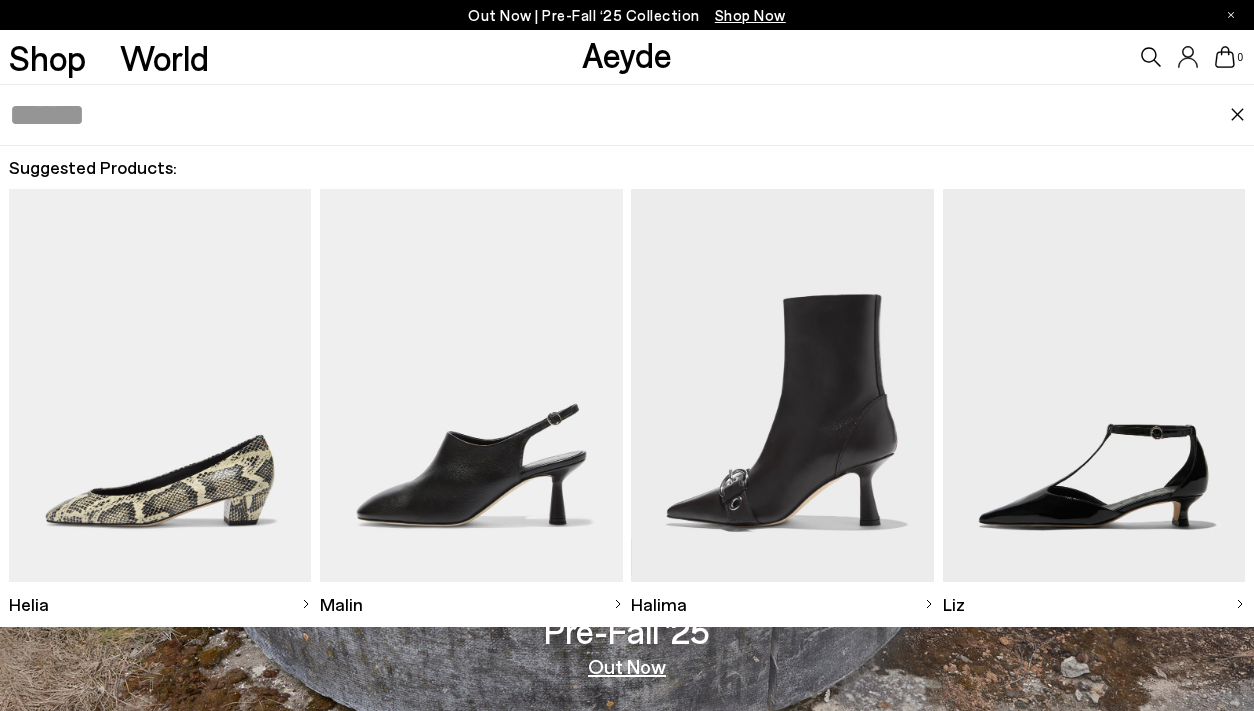 click at bounding box center [619, 115] 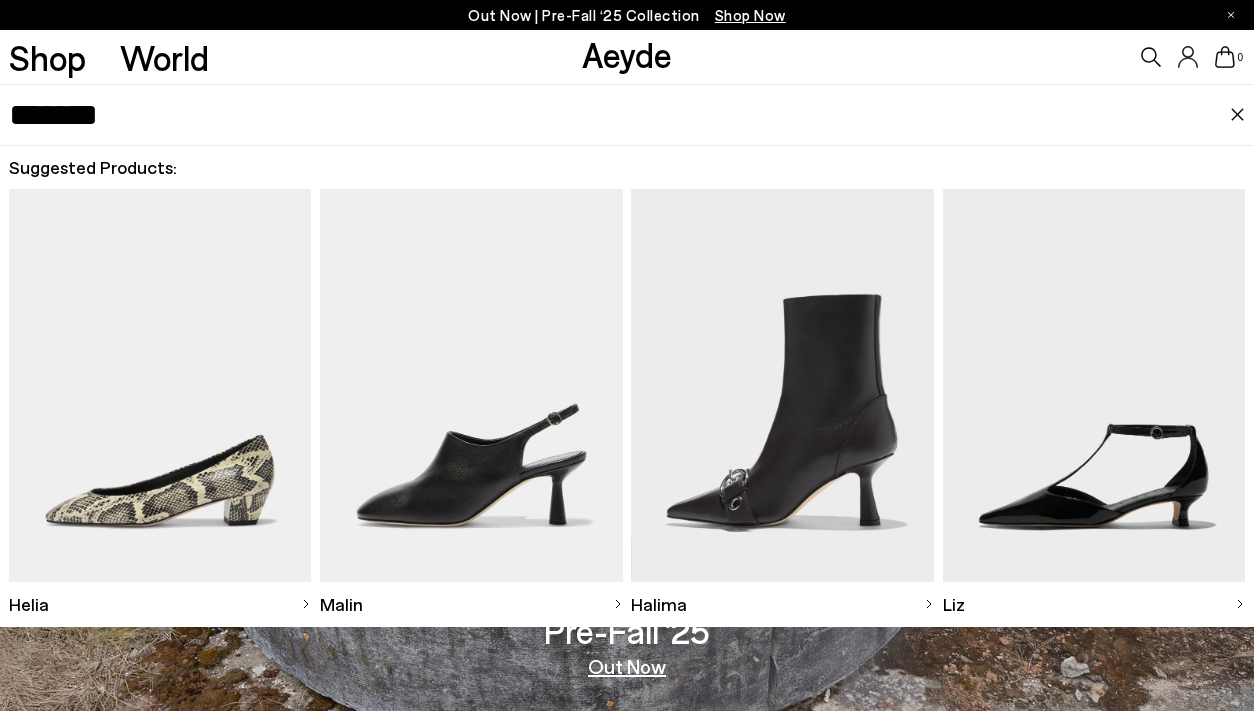 type on "*******" 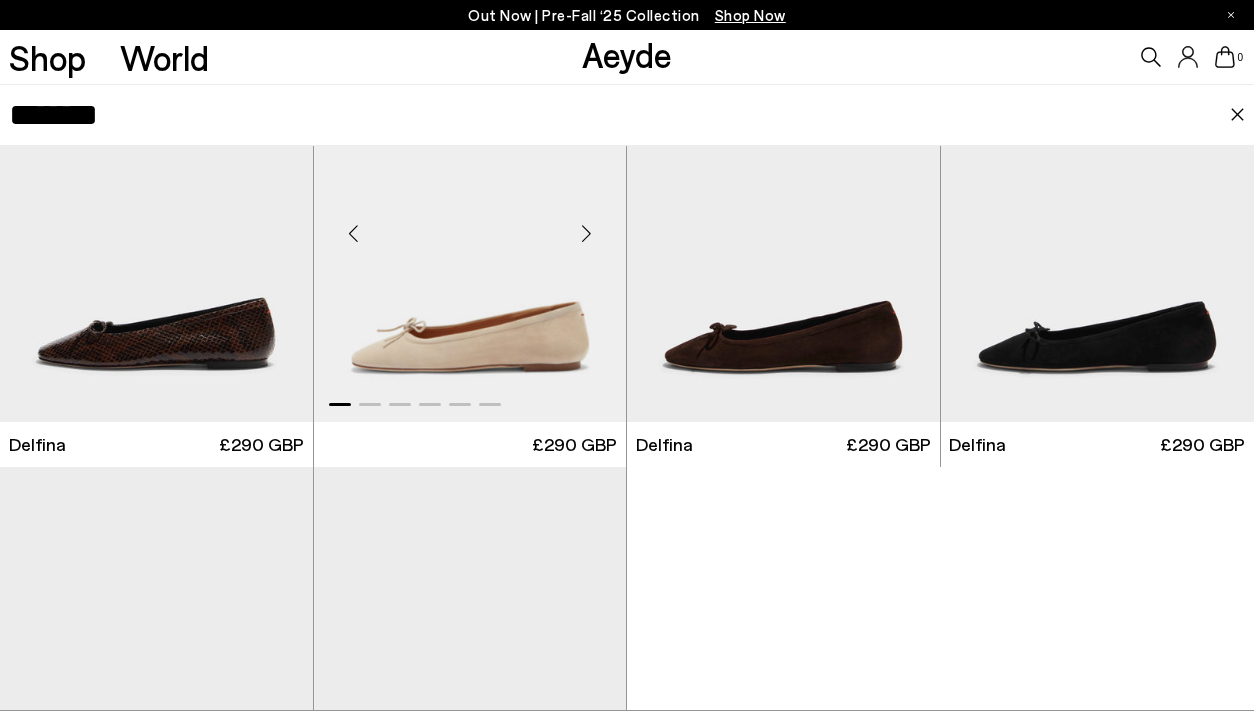 scroll, scrollTop: 45, scrollLeft: 0, axis: vertical 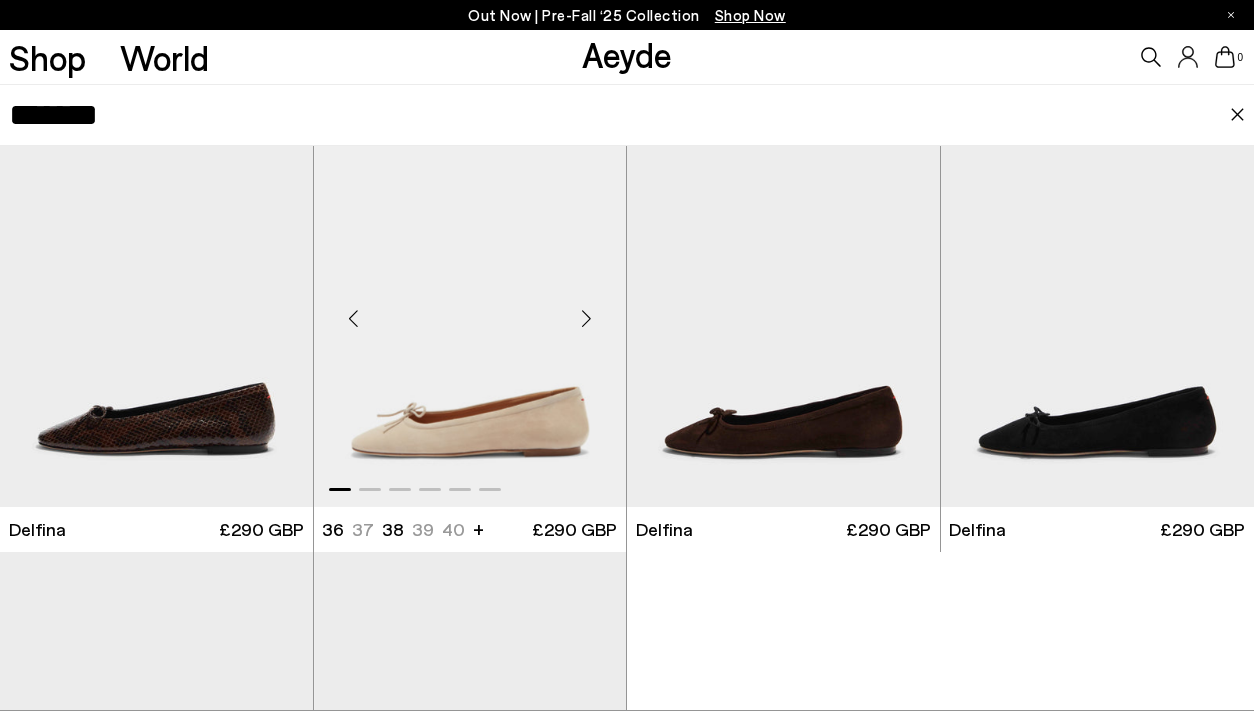 click at bounding box center [470, 310] 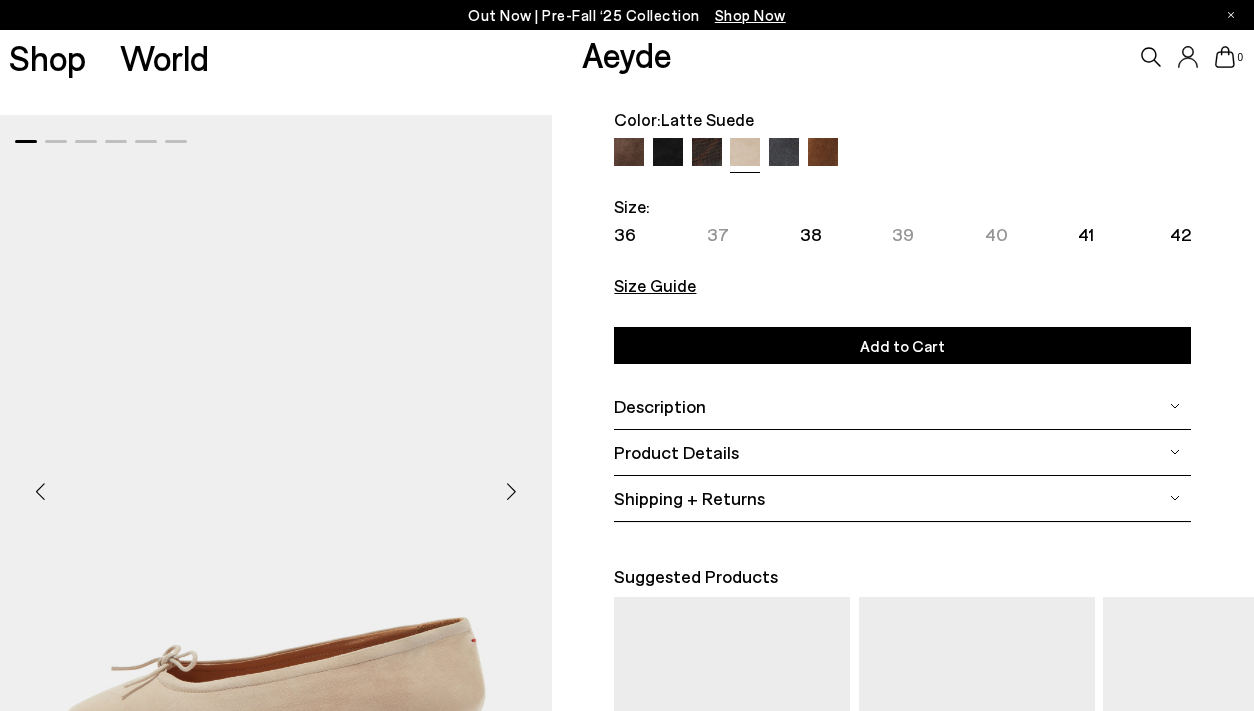 scroll, scrollTop: 120, scrollLeft: 0, axis: vertical 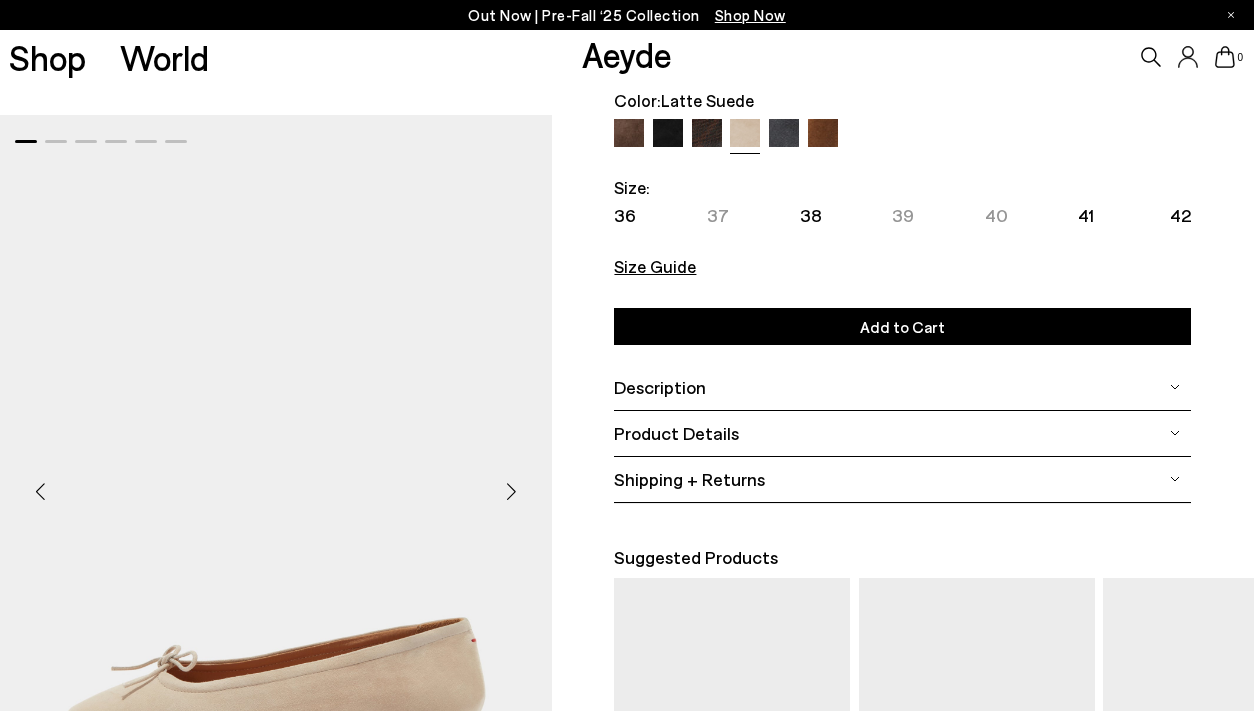 click at bounding box center (512, 491) 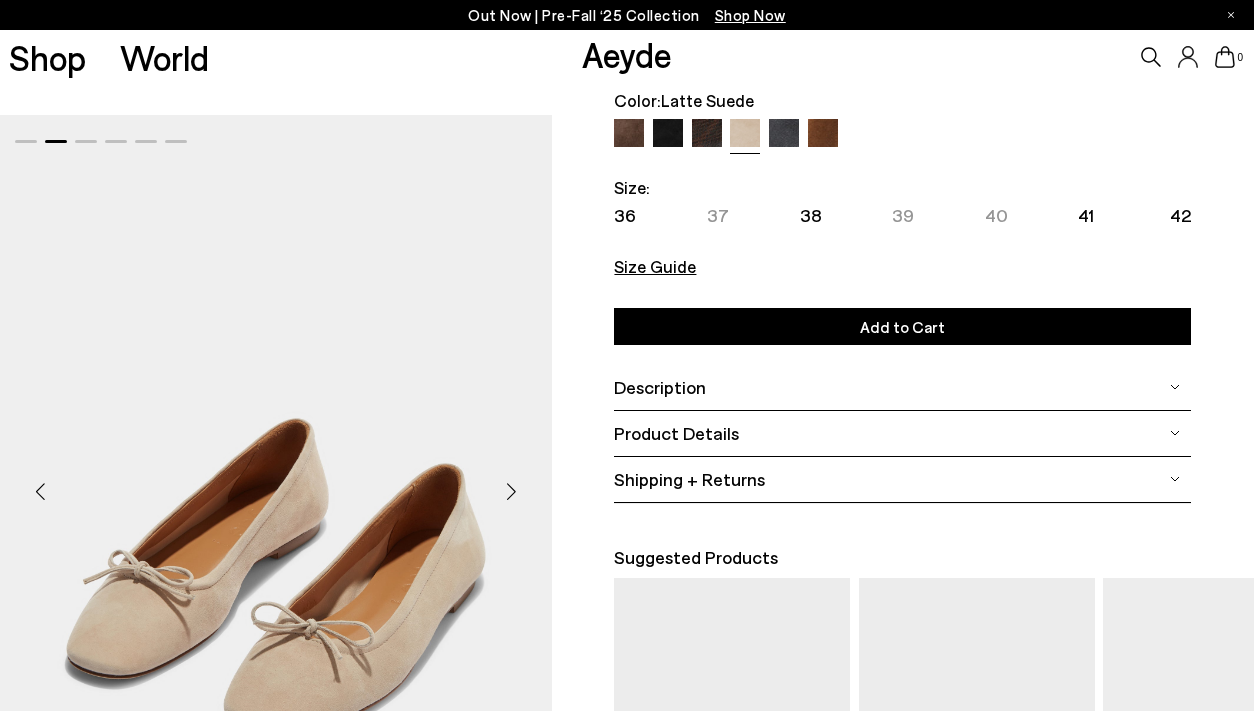 click at bounding box center (512, 491) 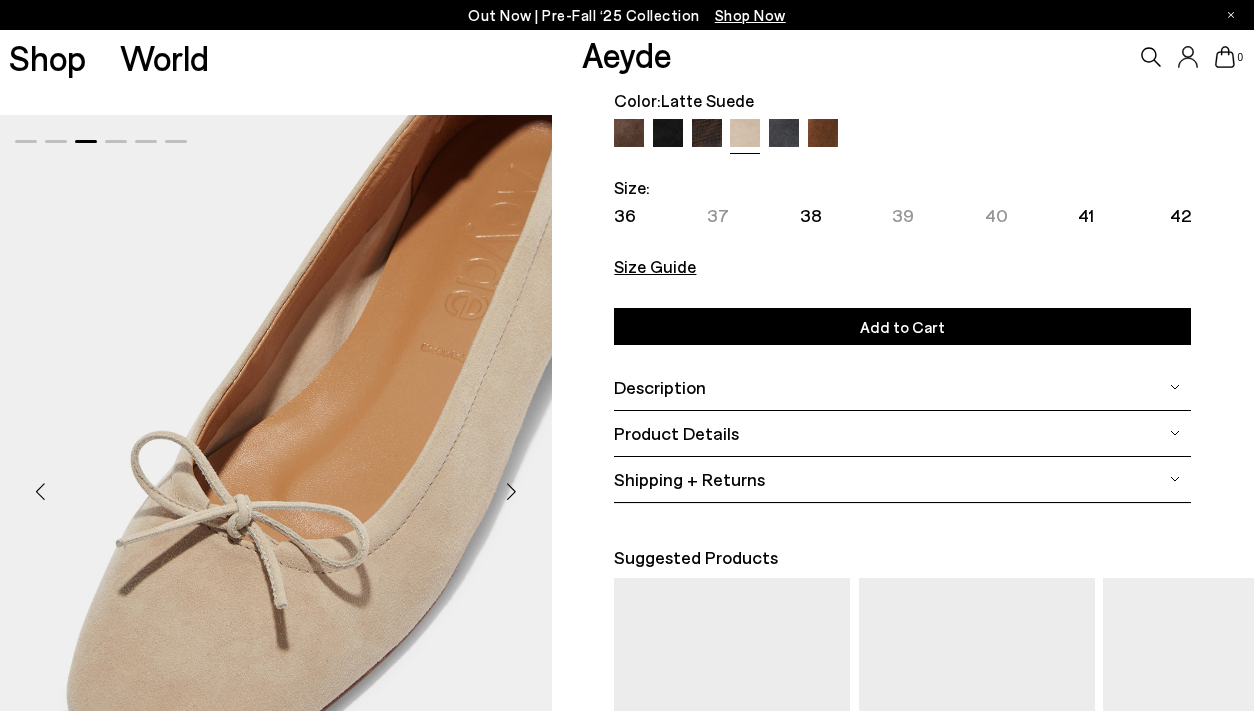 click at bounding box center (512, 491) 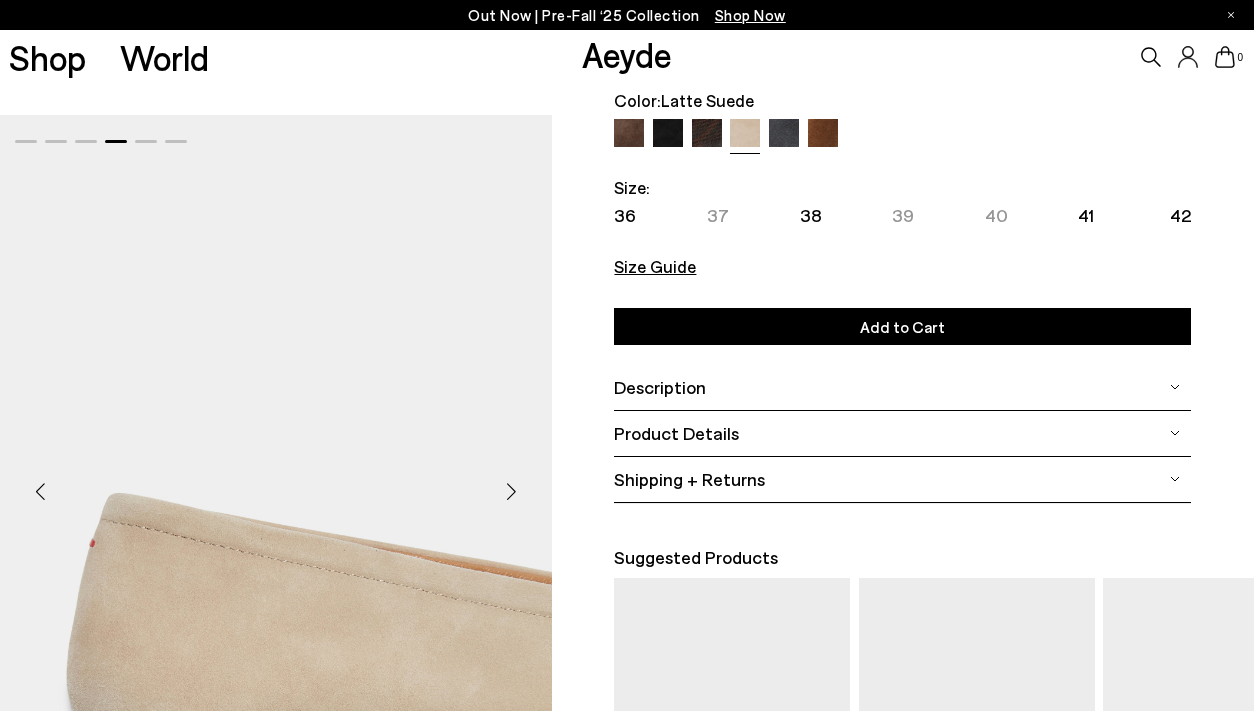 click at bounding box center [512, 491] 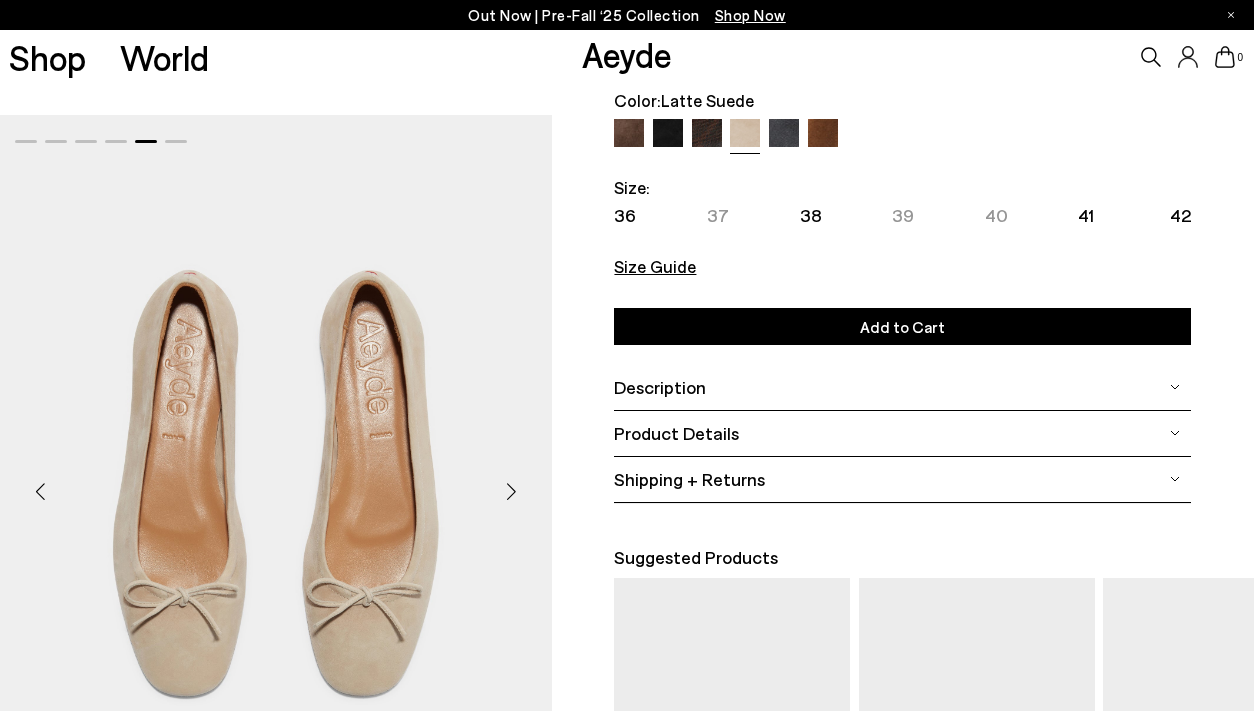 click at bounding box center [512, 491] 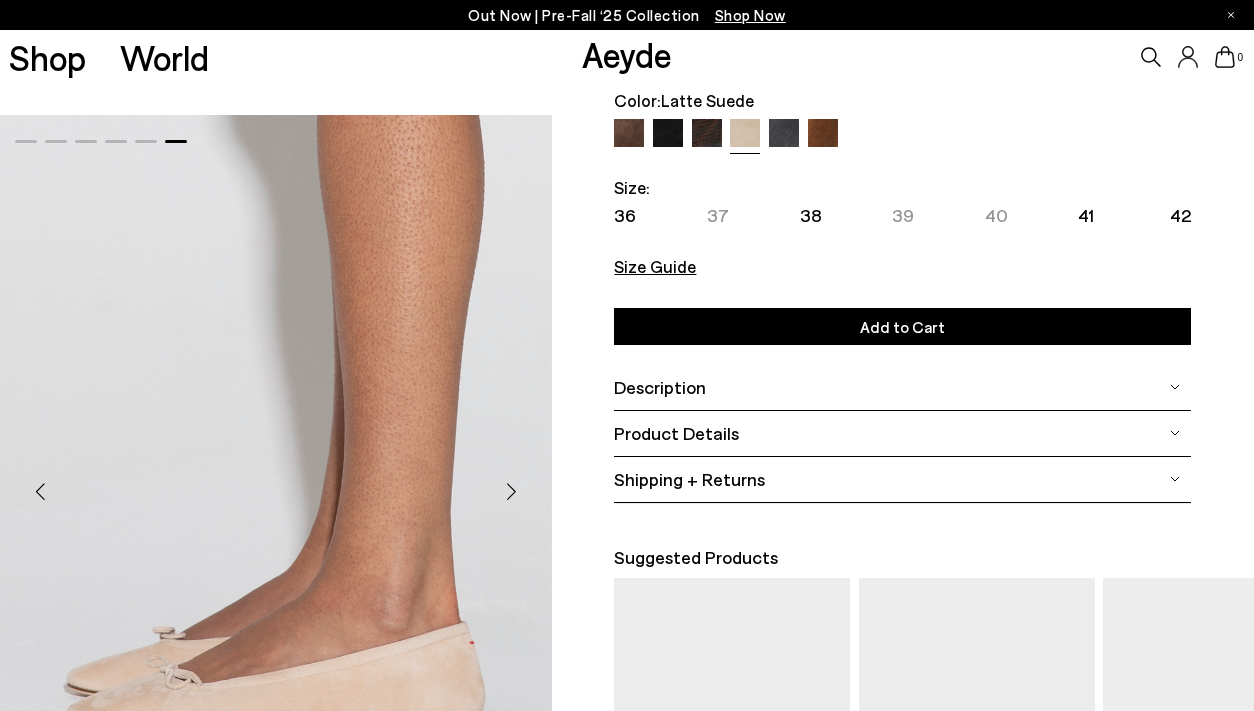 click at bounding box center (512, 491) 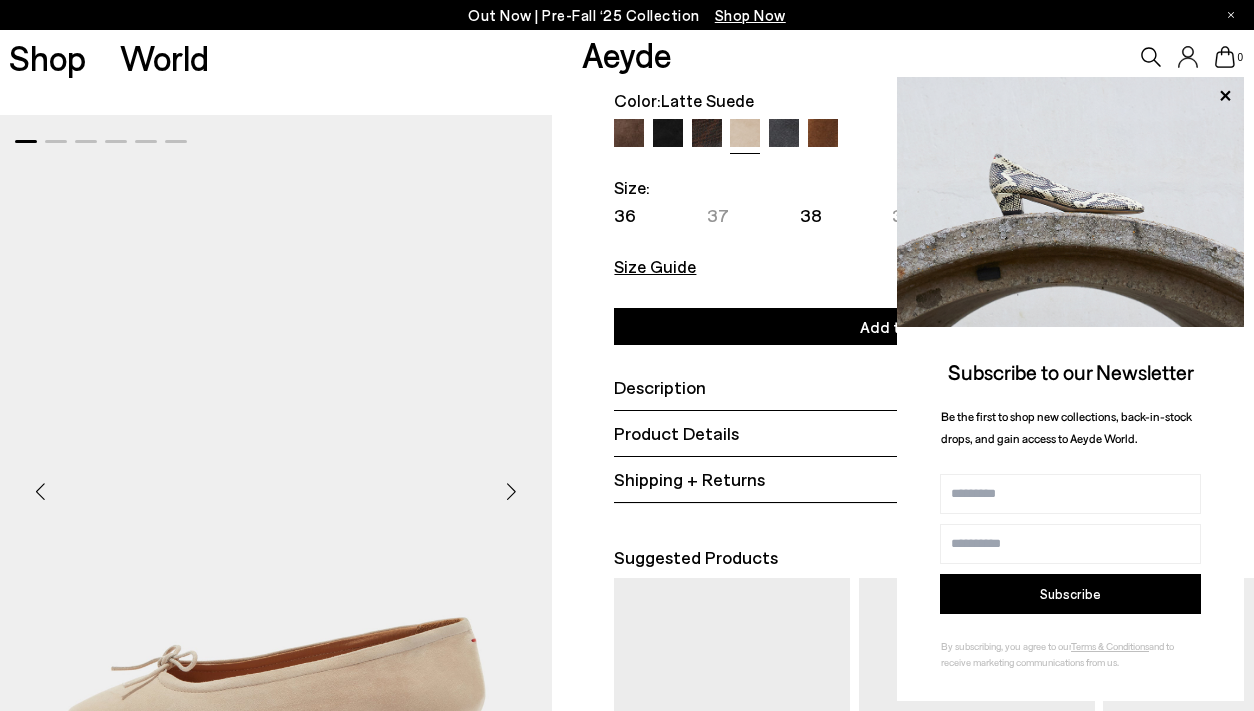 click at bounding box center [40, 491] 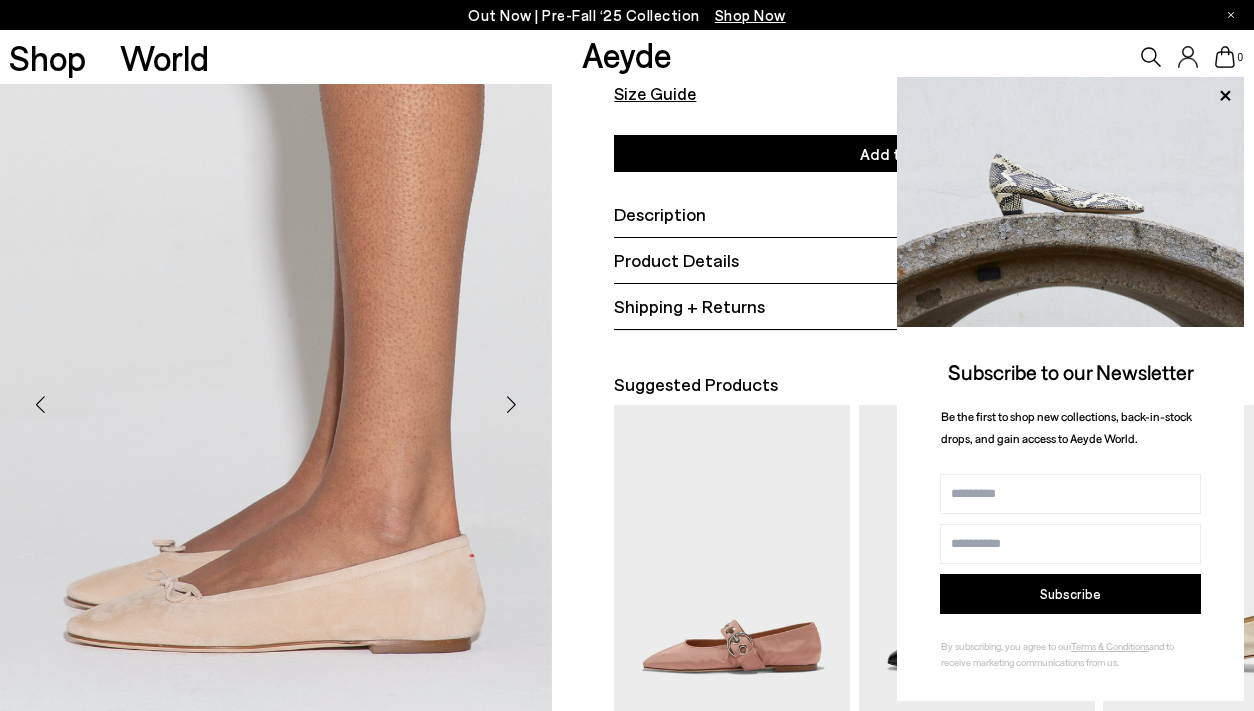 scroll, scrollTop: 295, scrollLeft: 0, axis: vertical 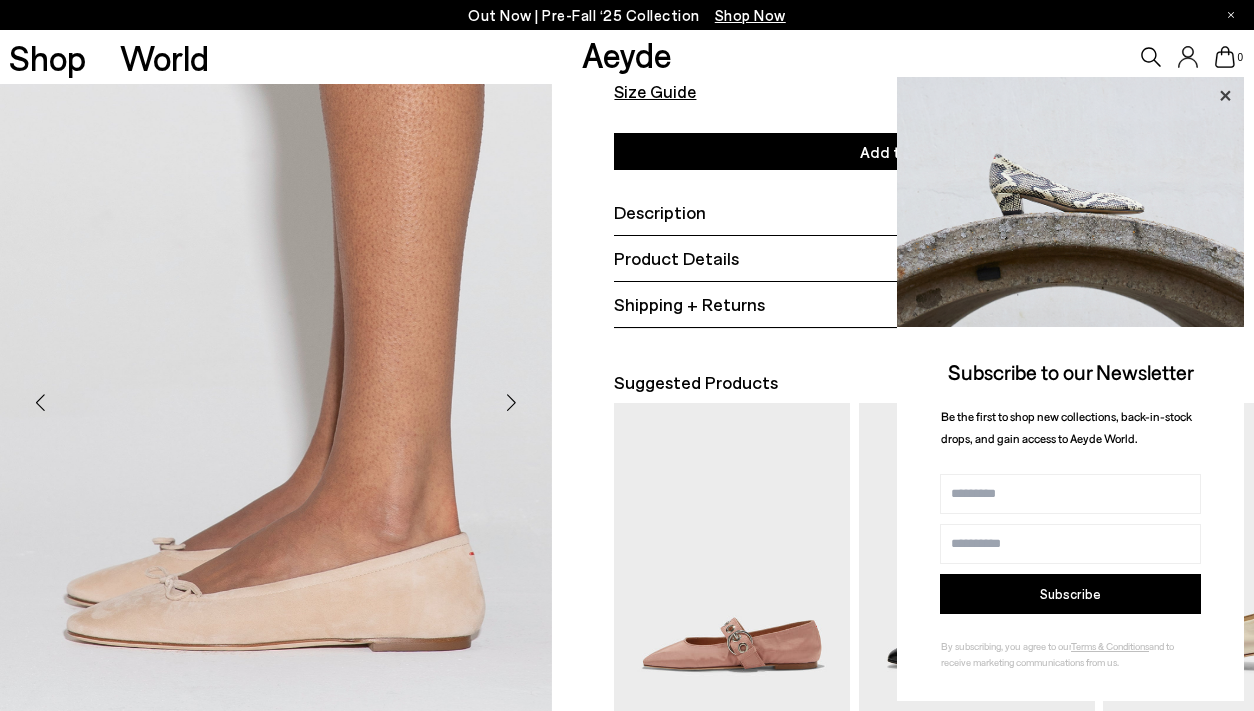 click 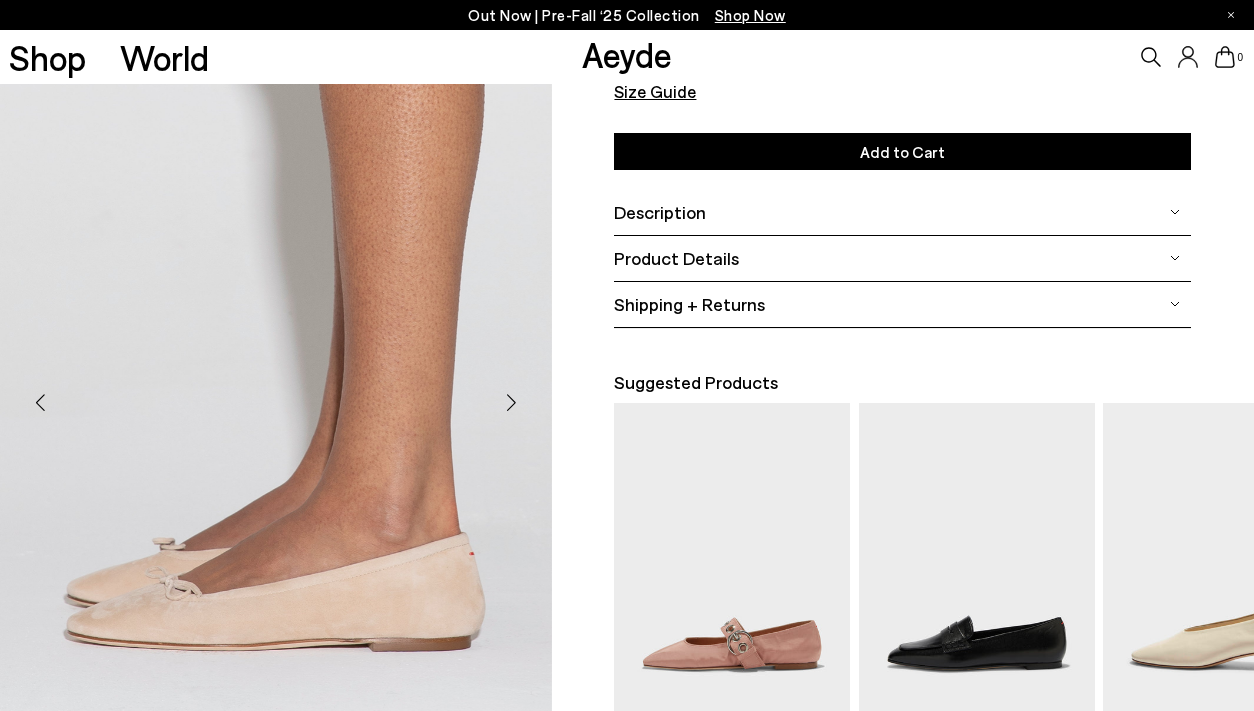 click at bounding box center (512, 402) 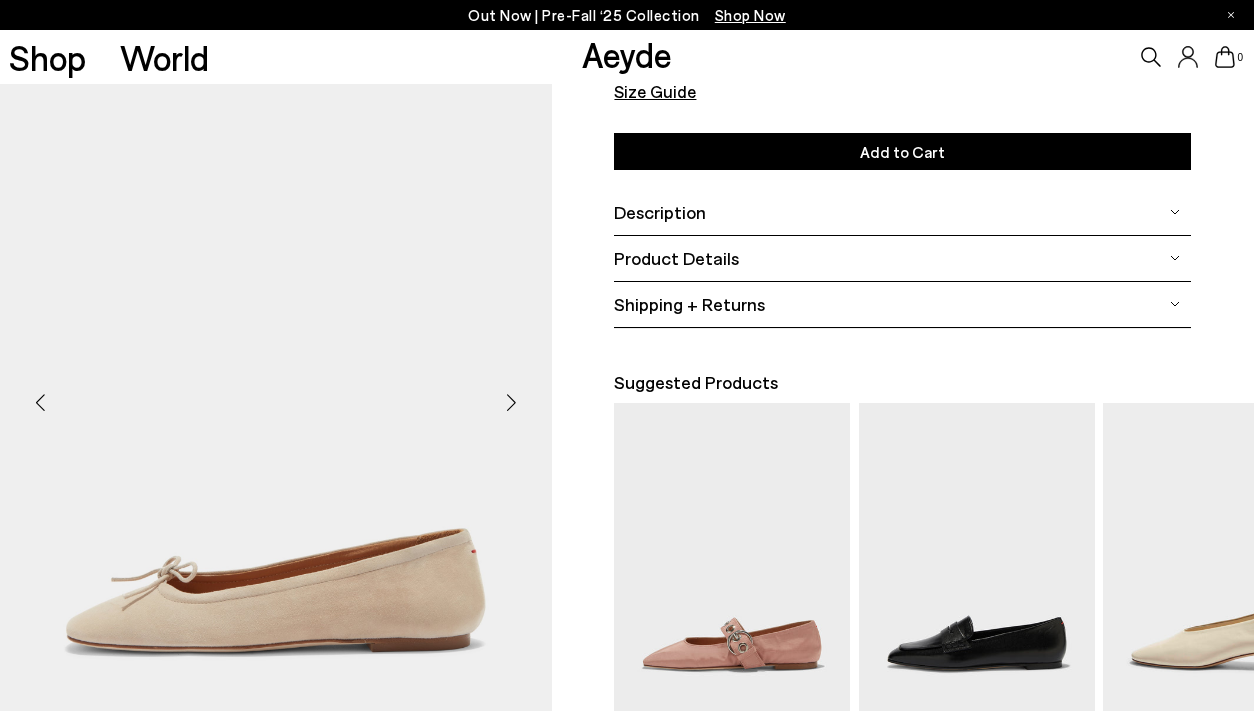 click at bounding box center [512, 402] 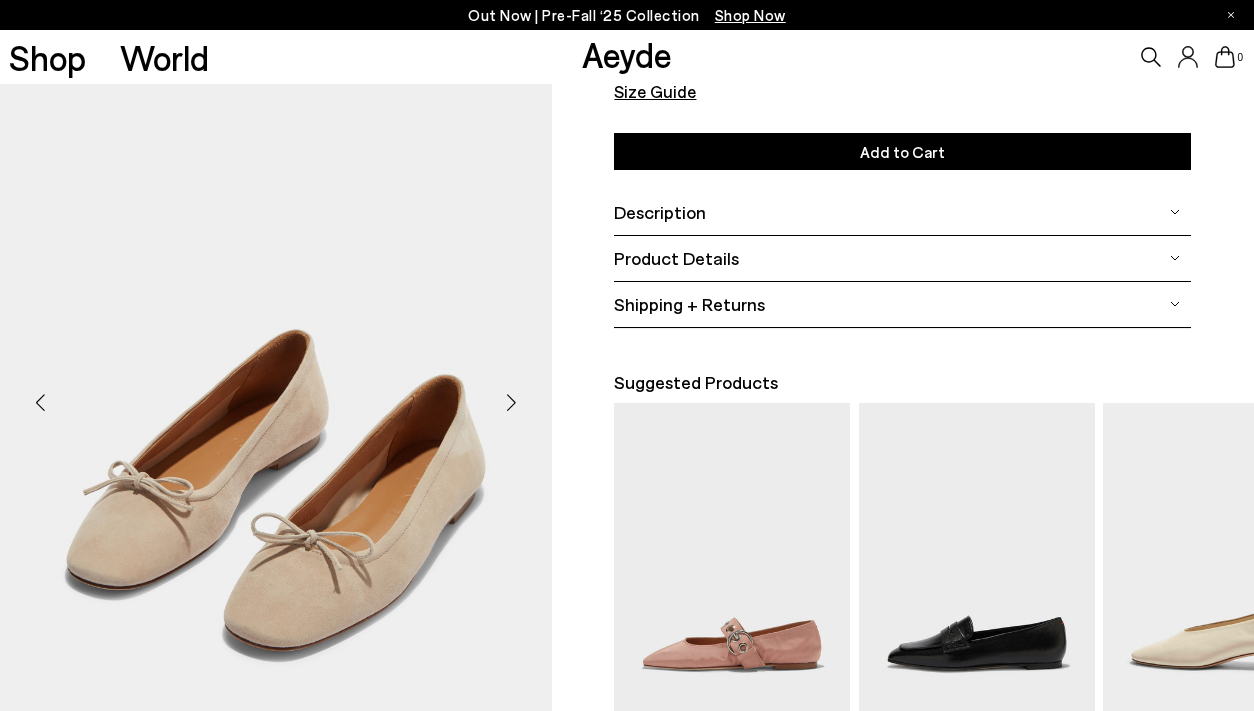 click at bounding box center (512, 402) 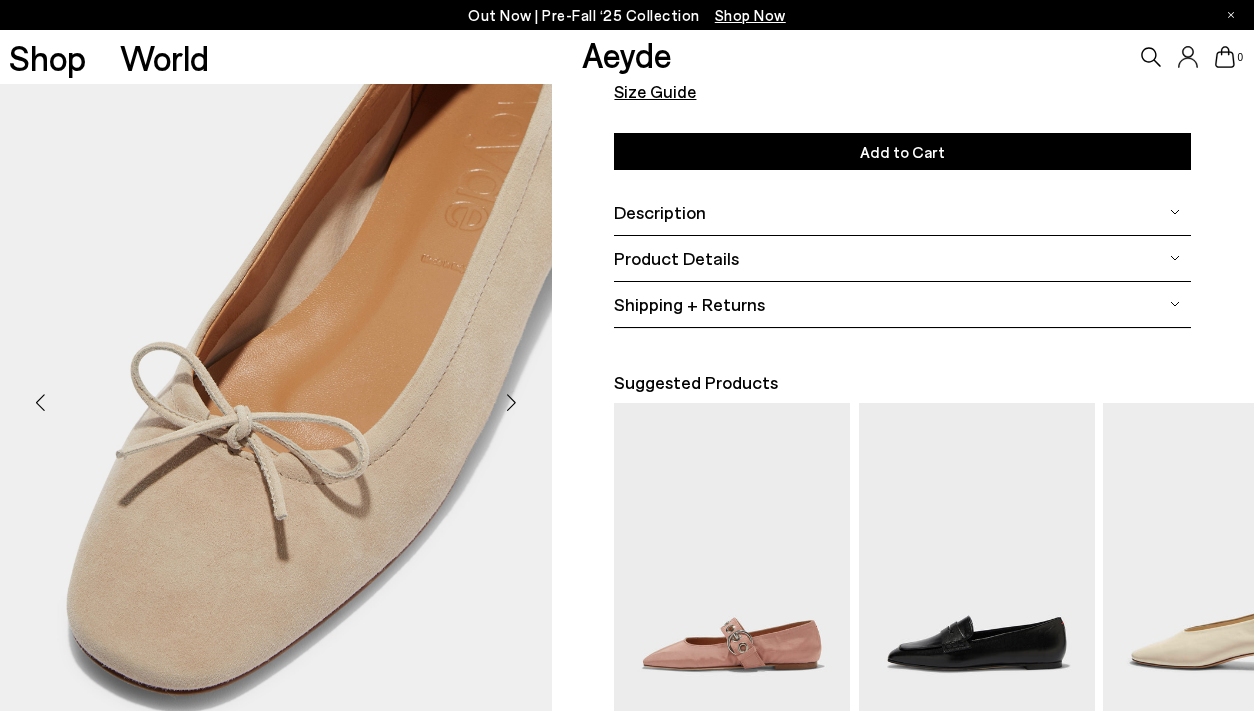 click at bounding box center (512, 402) 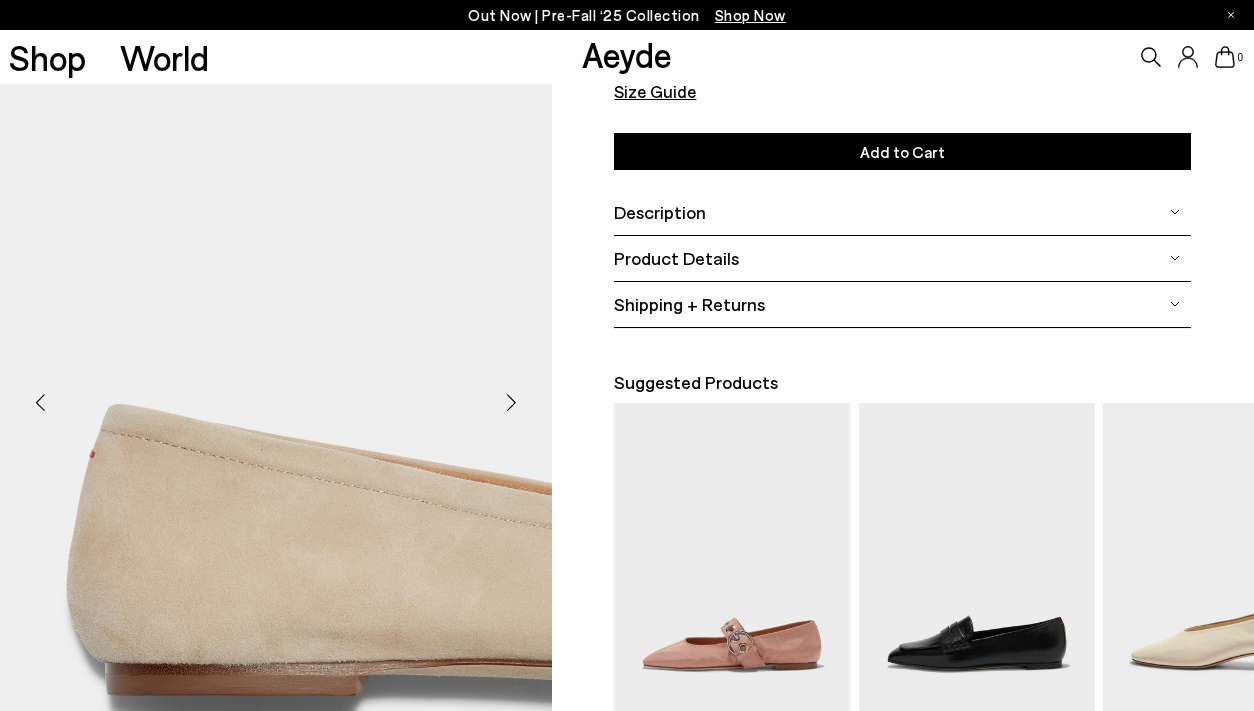scroll, scrollTop: 0, scrollLeft: 0, axis: both 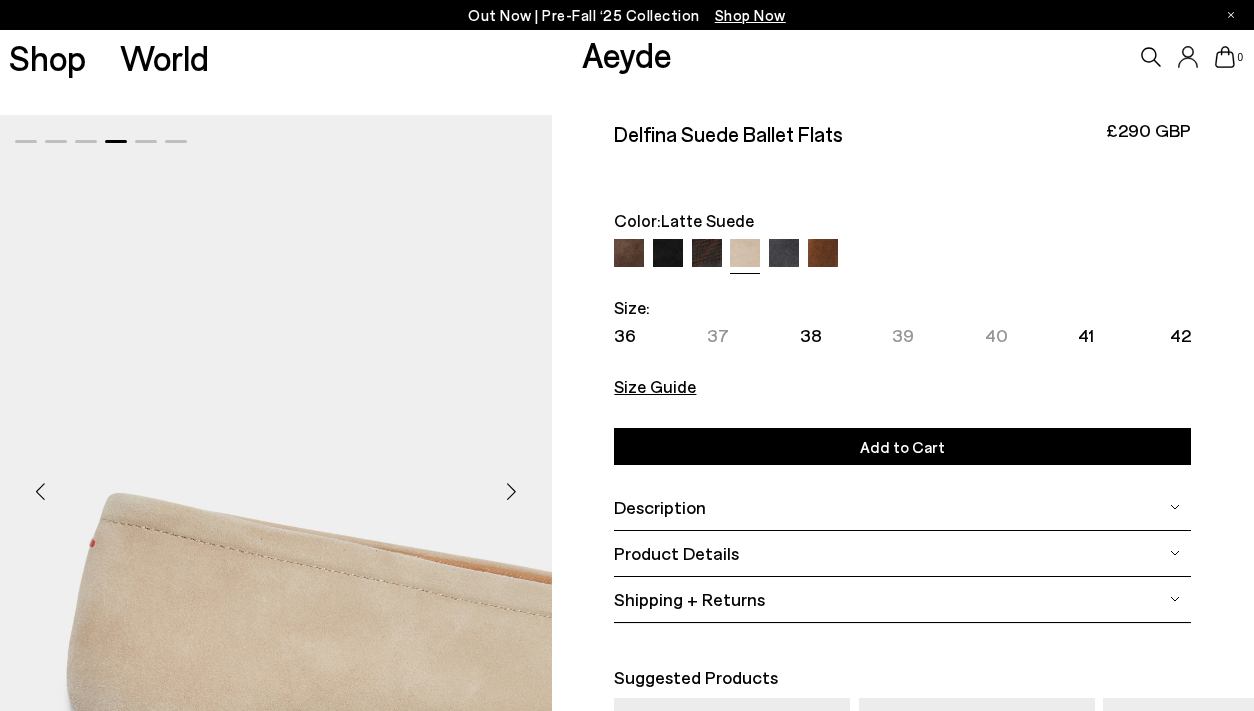 click at bounding box center (629, 254) 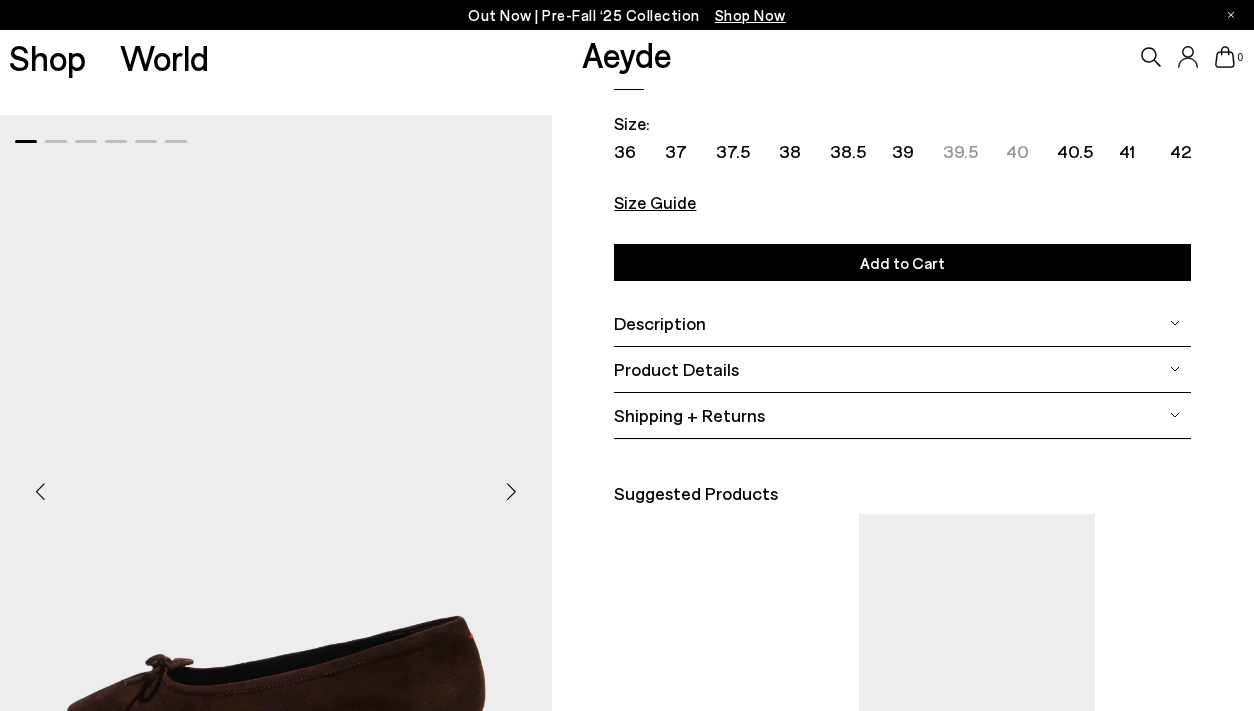scroll, scrollTop: 184, scrollLeft: 0, axis: vertical 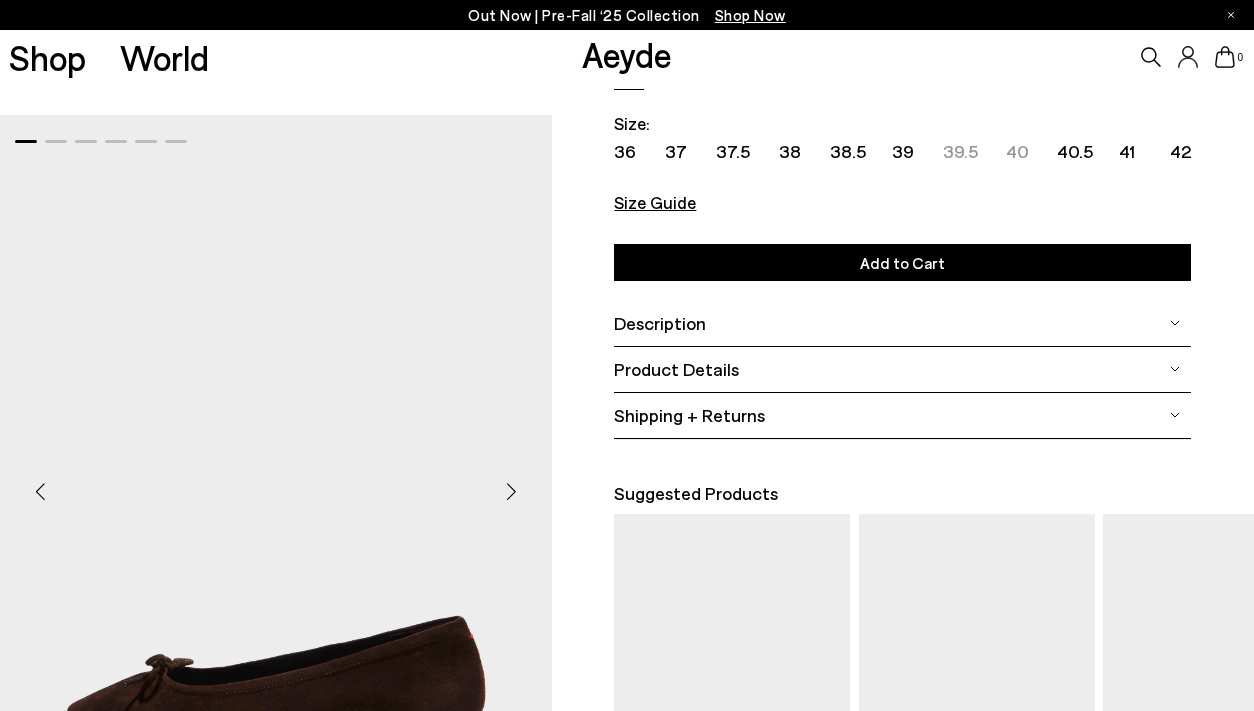 click at bounding box center (512, 491) 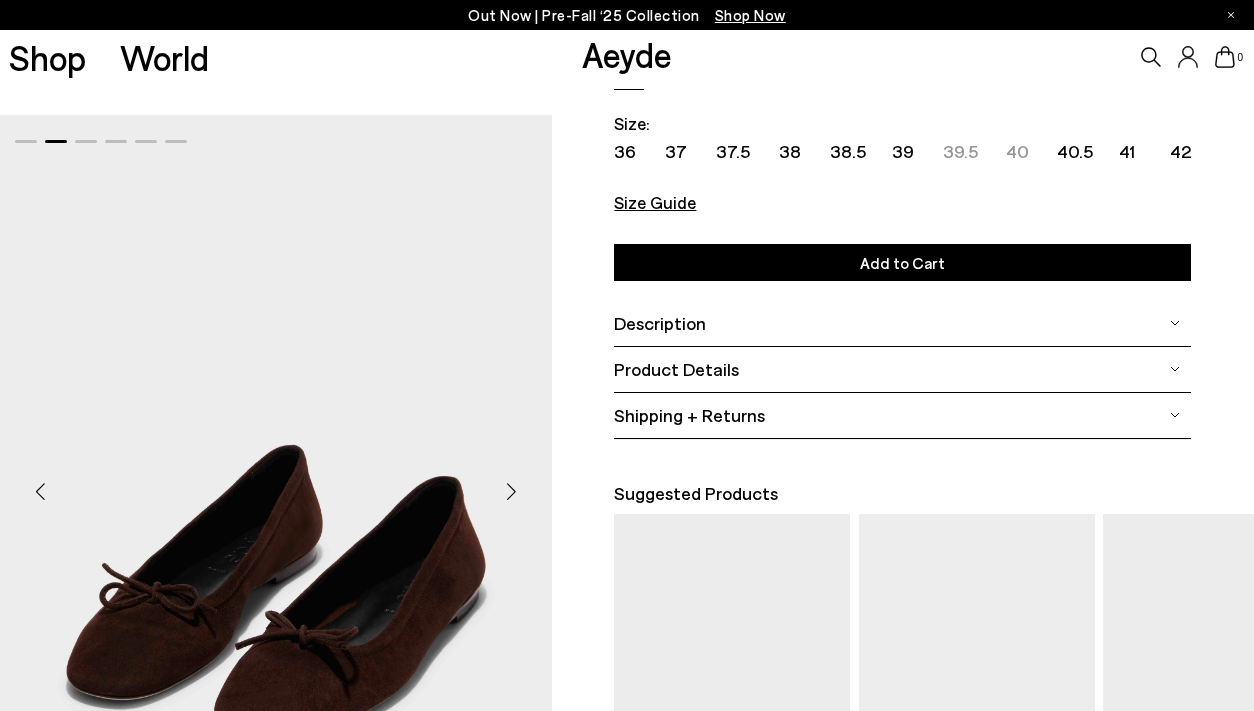 click at bounding box center [512, 491] 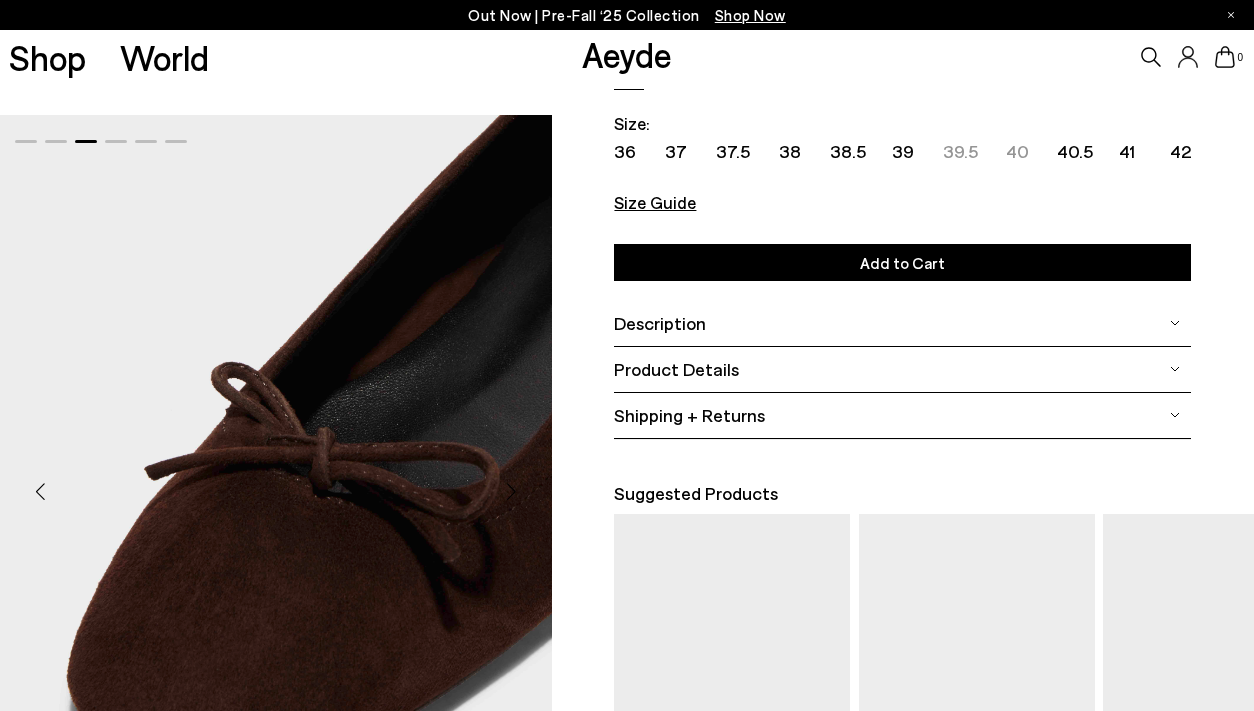 click at bounding box center (512, 491) 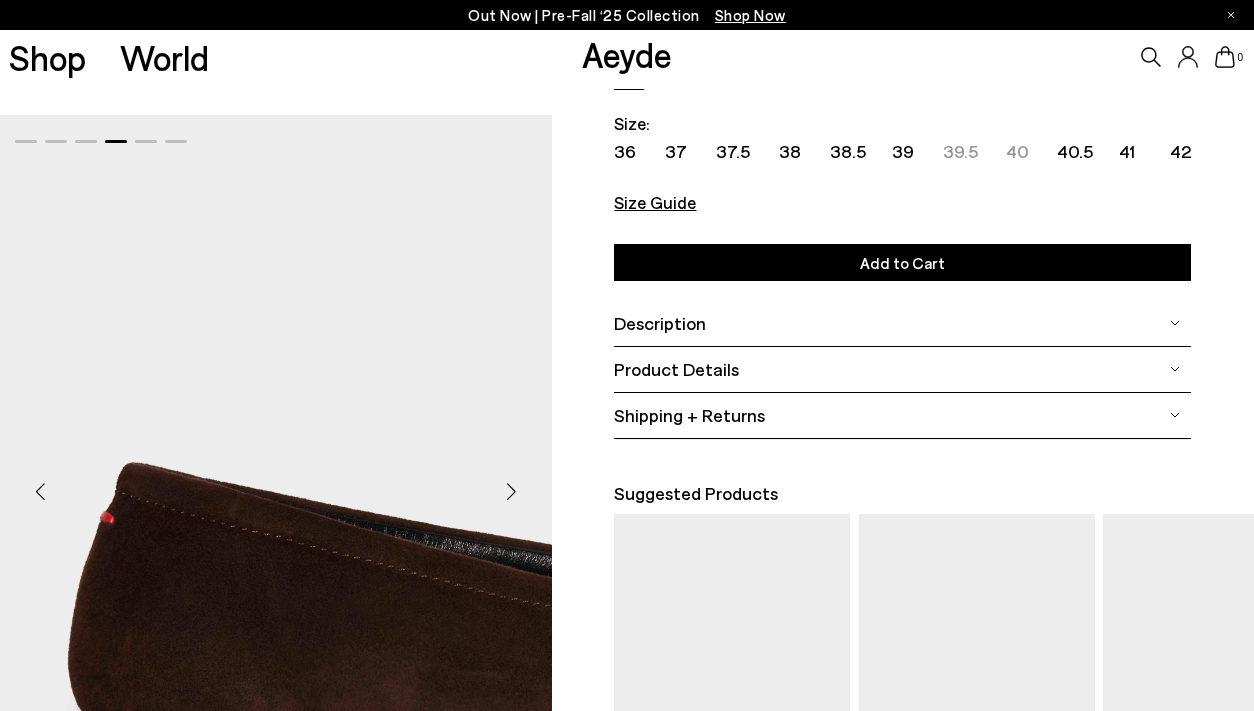 click at bounding box center [512, 491] 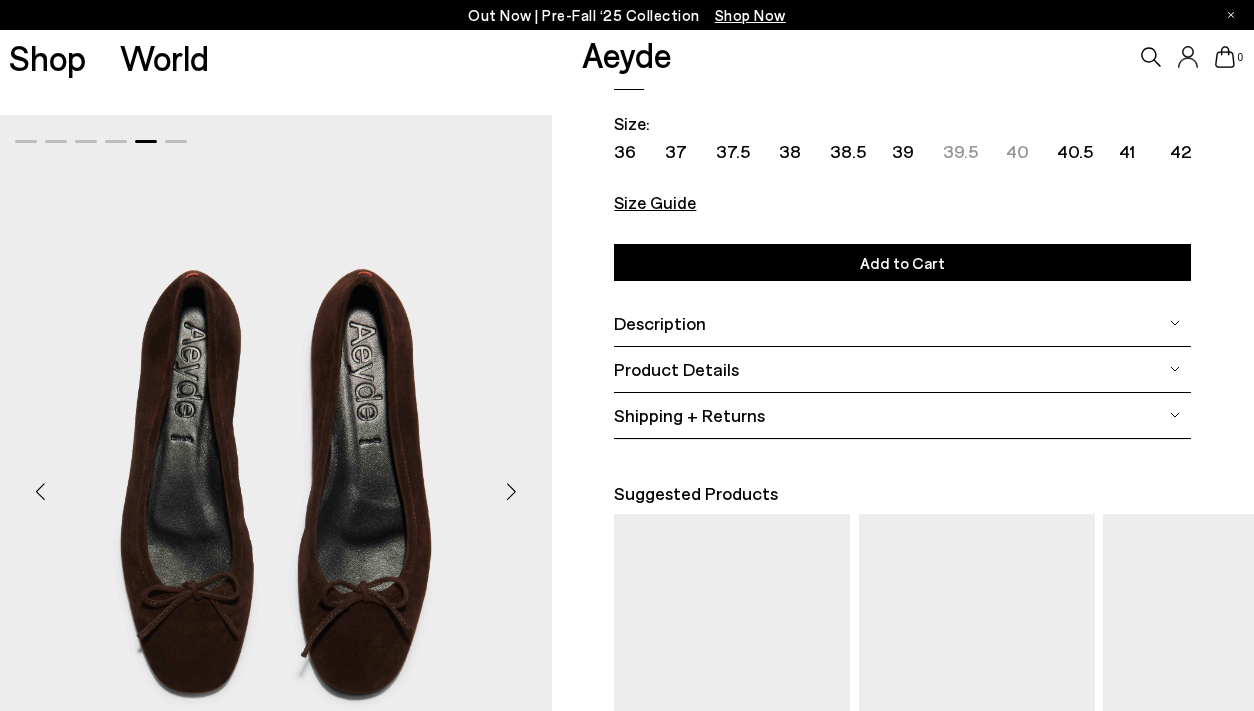 click at bounding box center (512, 491) 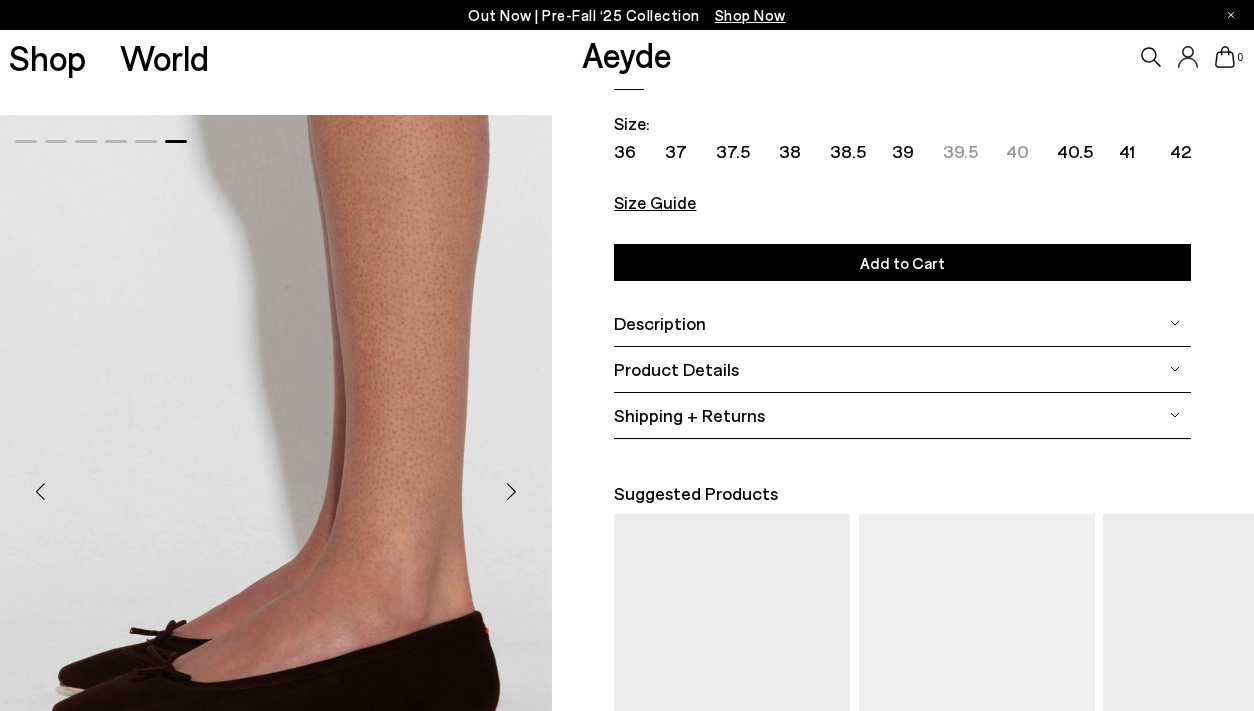 click at bounding box center [512, 491] 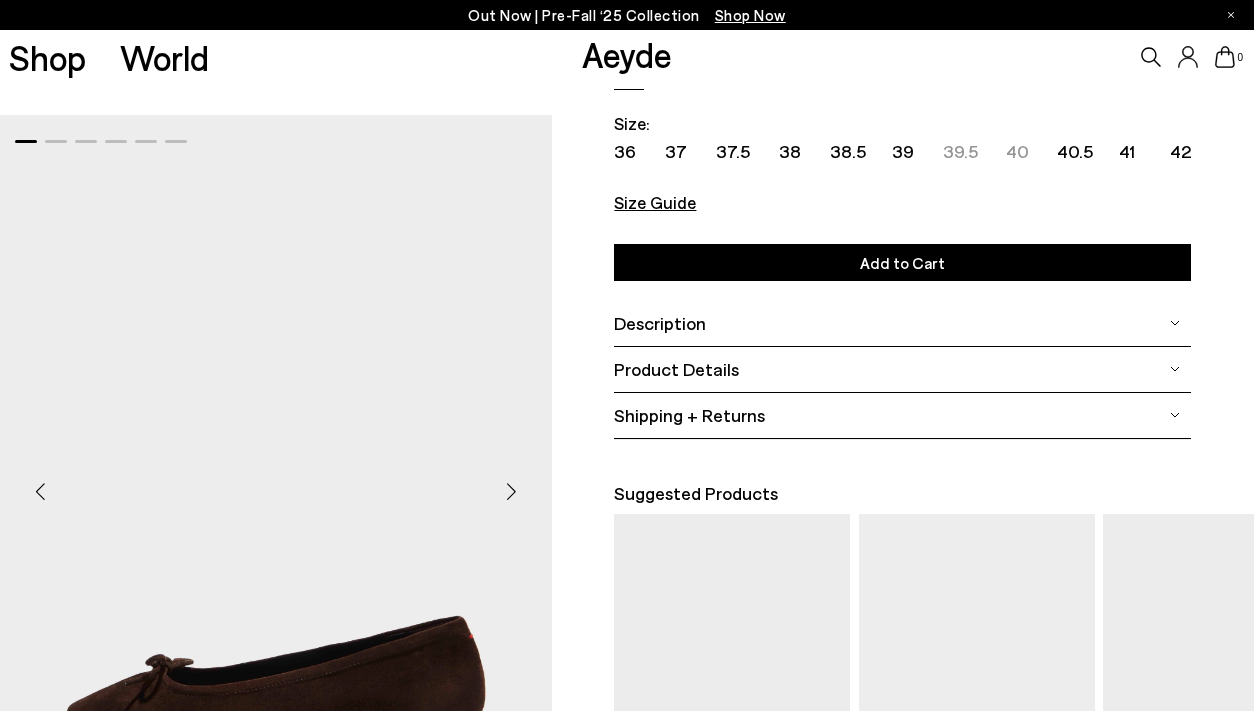 click at bounding box center (512, 491) 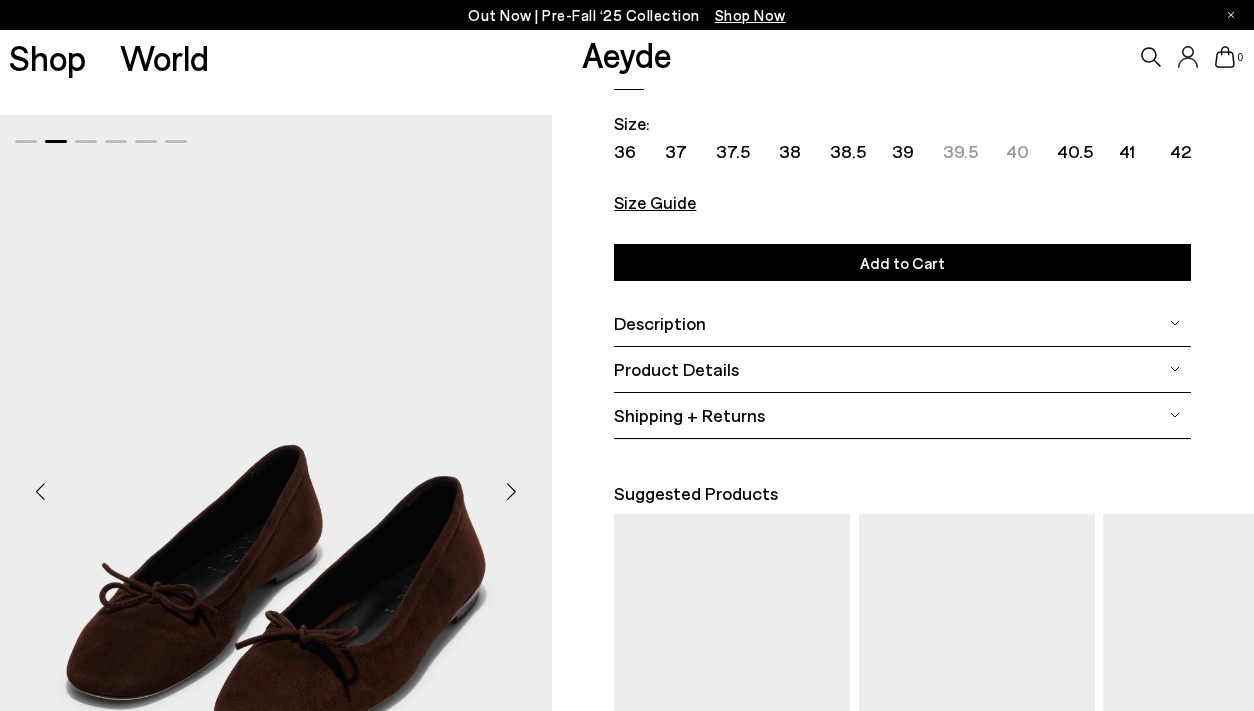 click at bounding box center (512, 491) 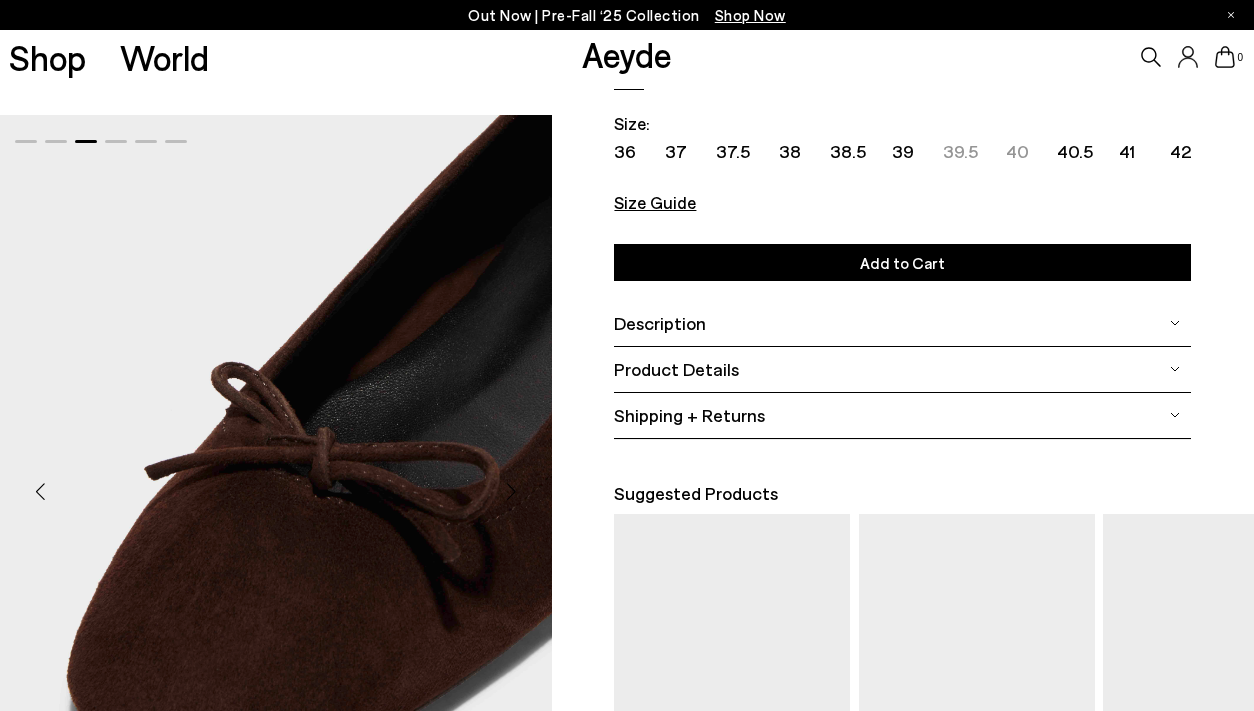 click at bounding box center [512, 491] 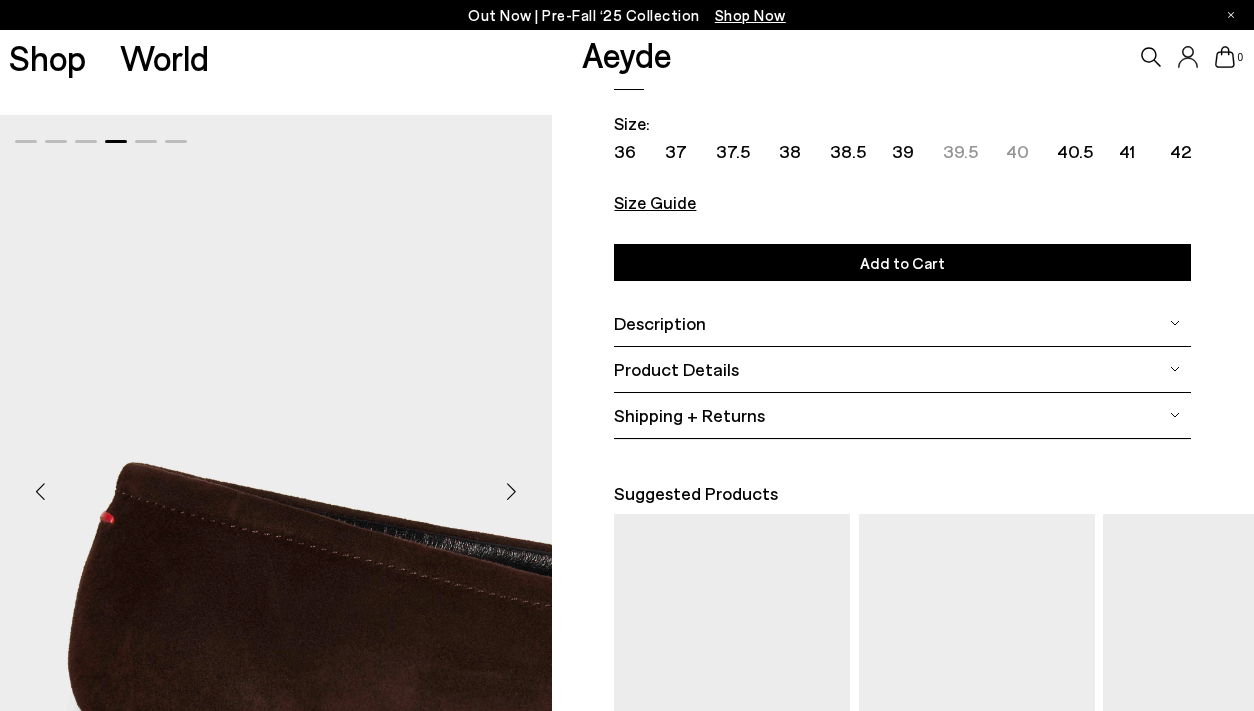 click at bounding box center [512, 491] 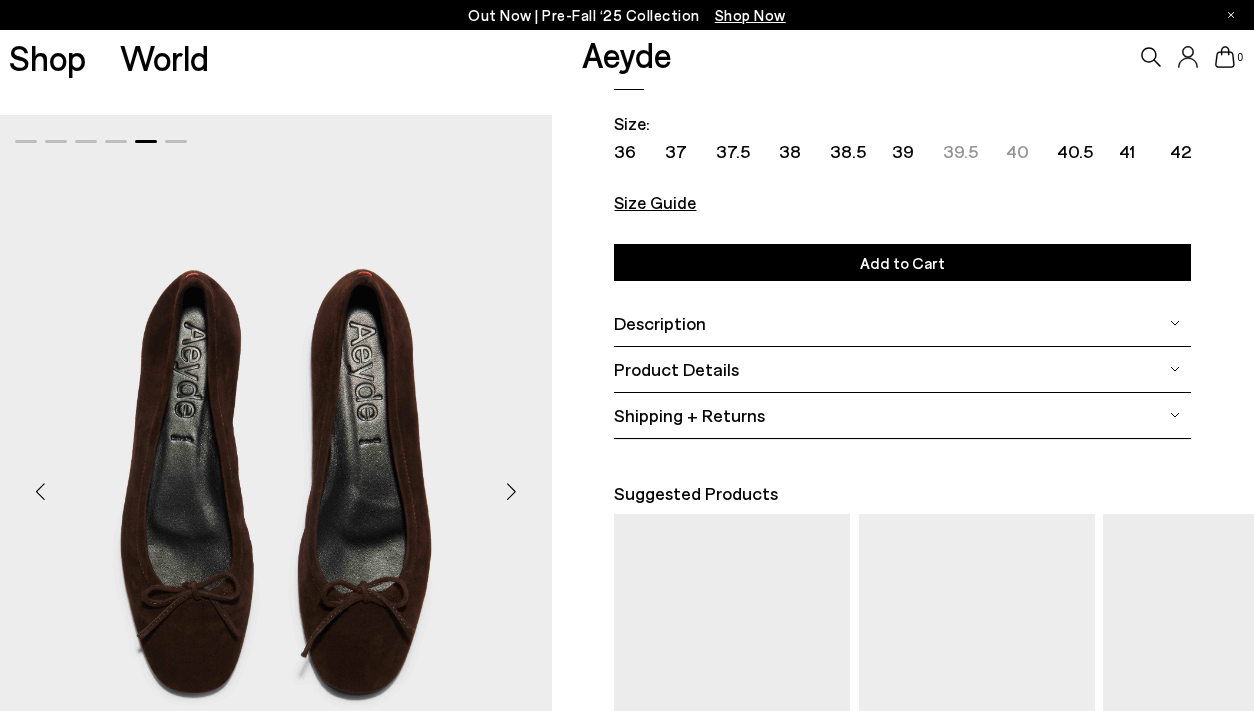 scroll, scrollTop: 0, scrollLeft: 0, axis: both 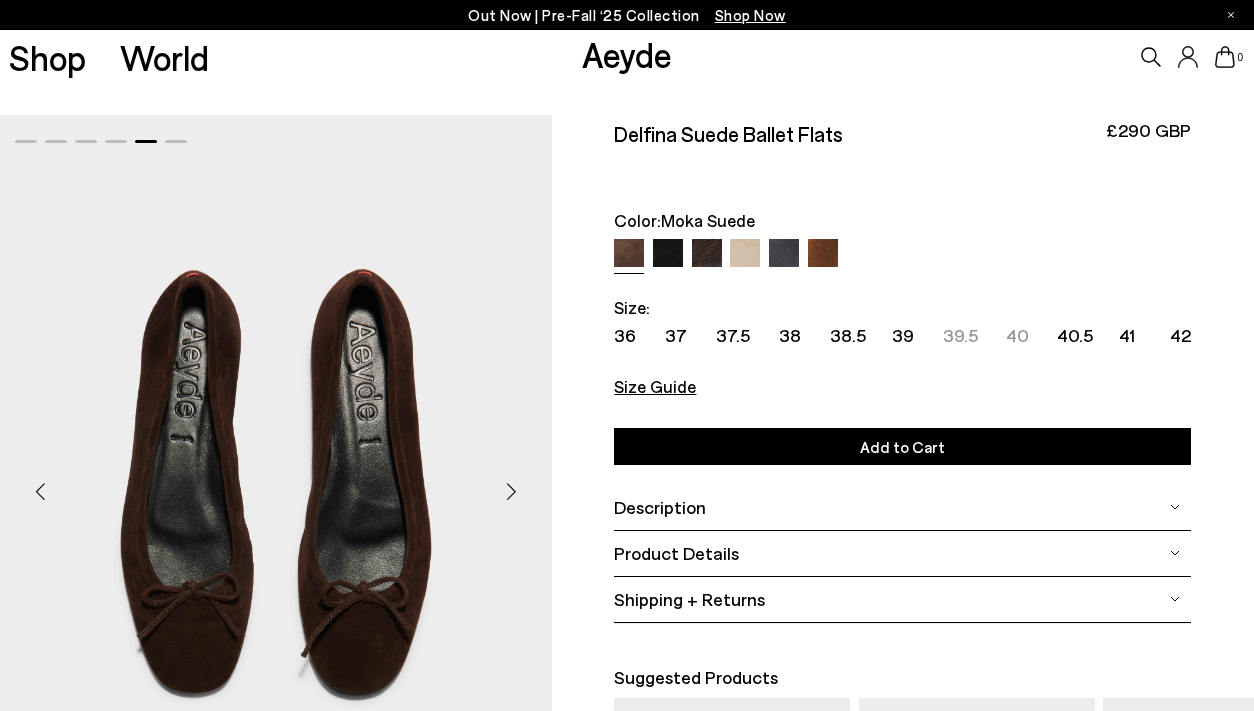 click at bounding box center (784, 254) 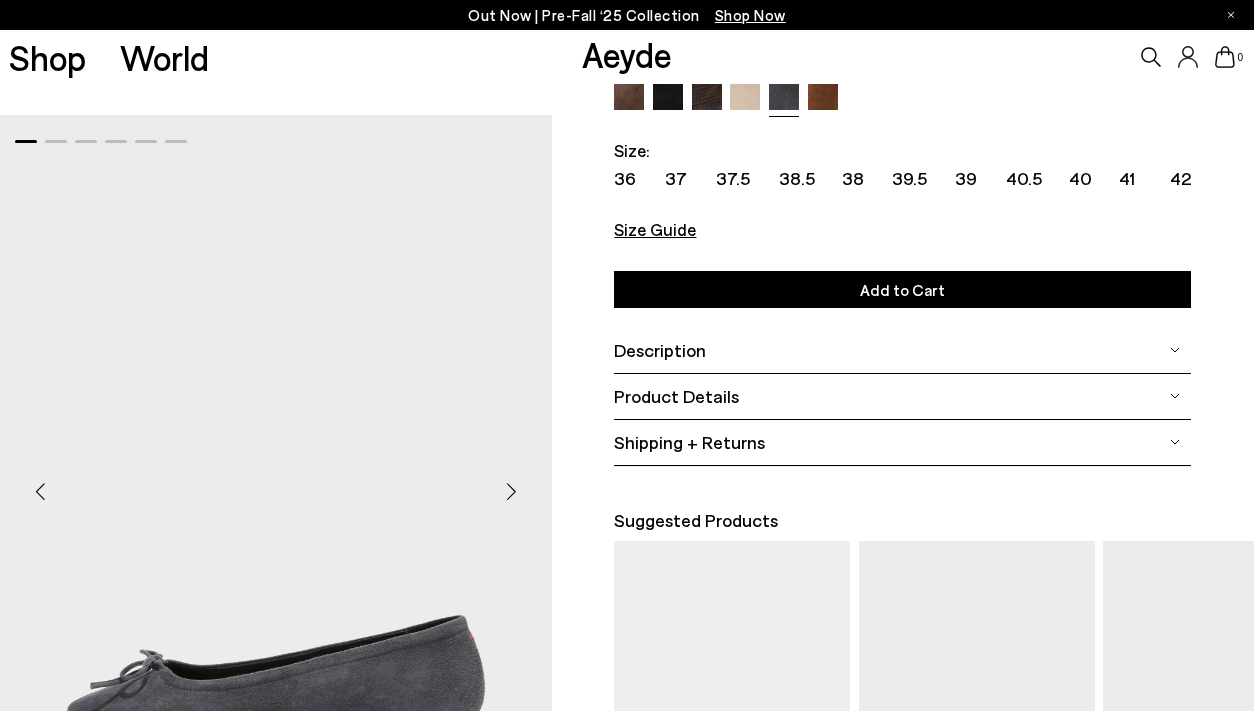 scroll, scrollTop: 176, scrollLeft: 0, axis: vertical 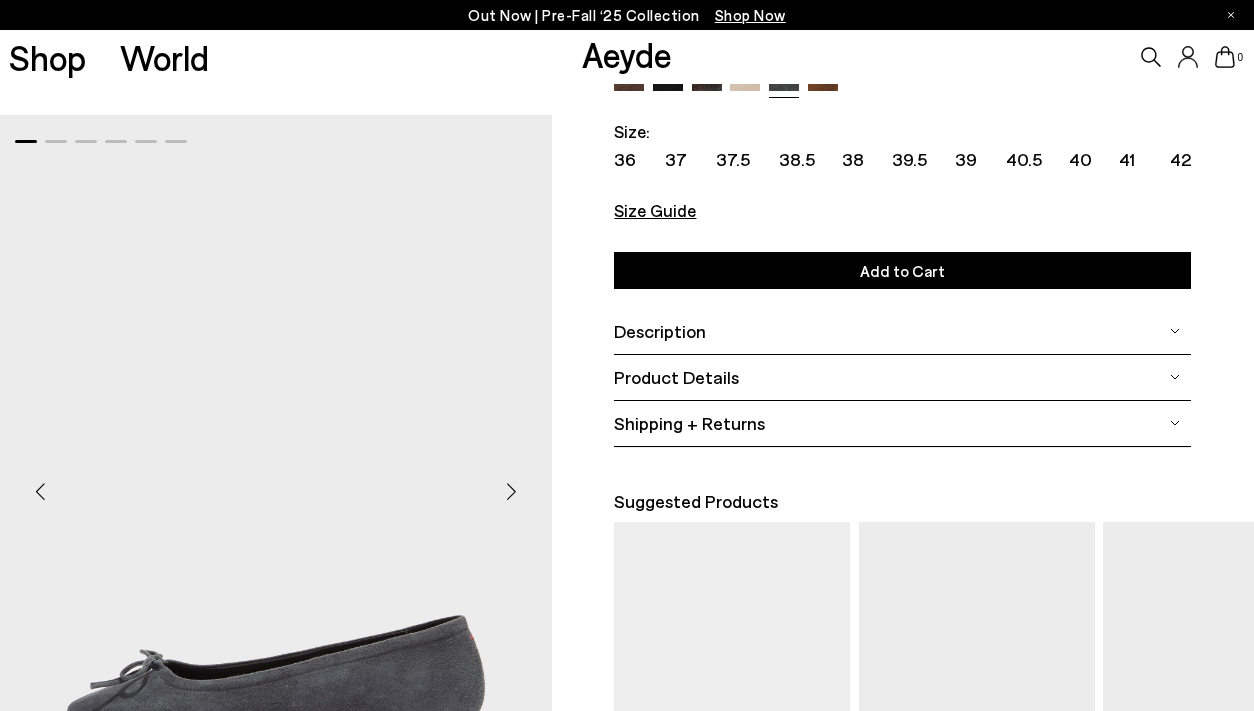 click at bounding box center [512, 491] 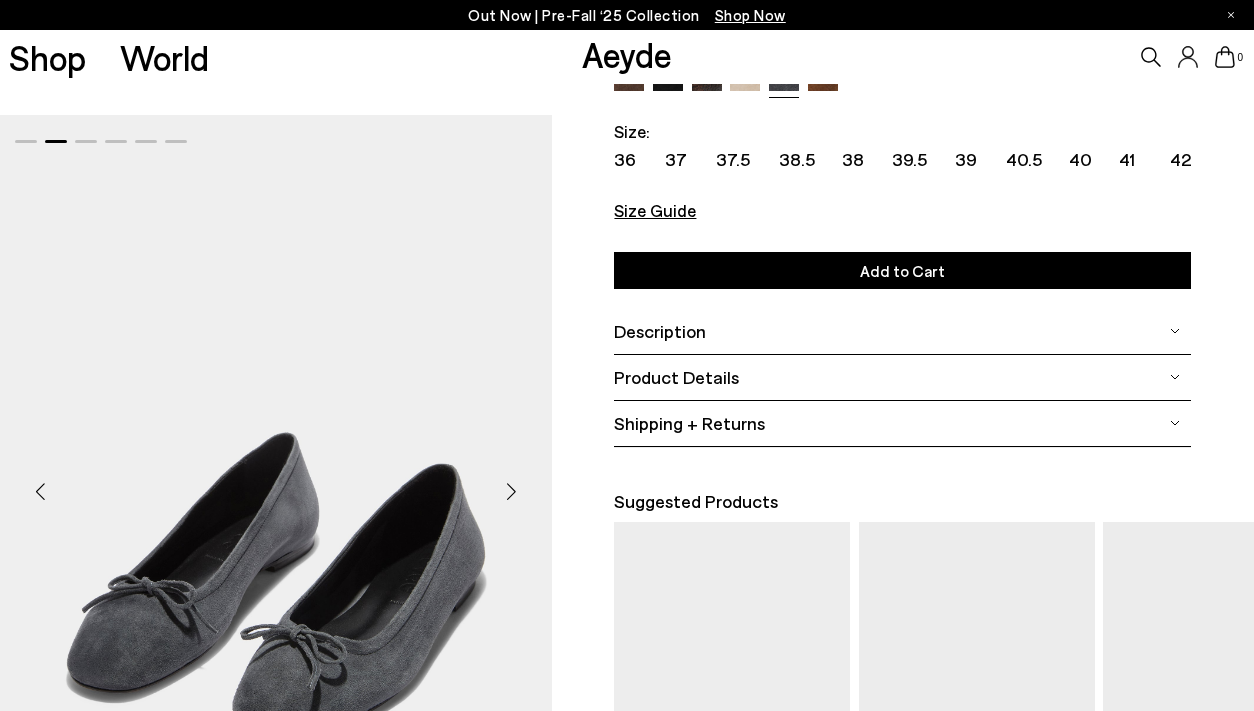 click at bounding box center [512, 491] 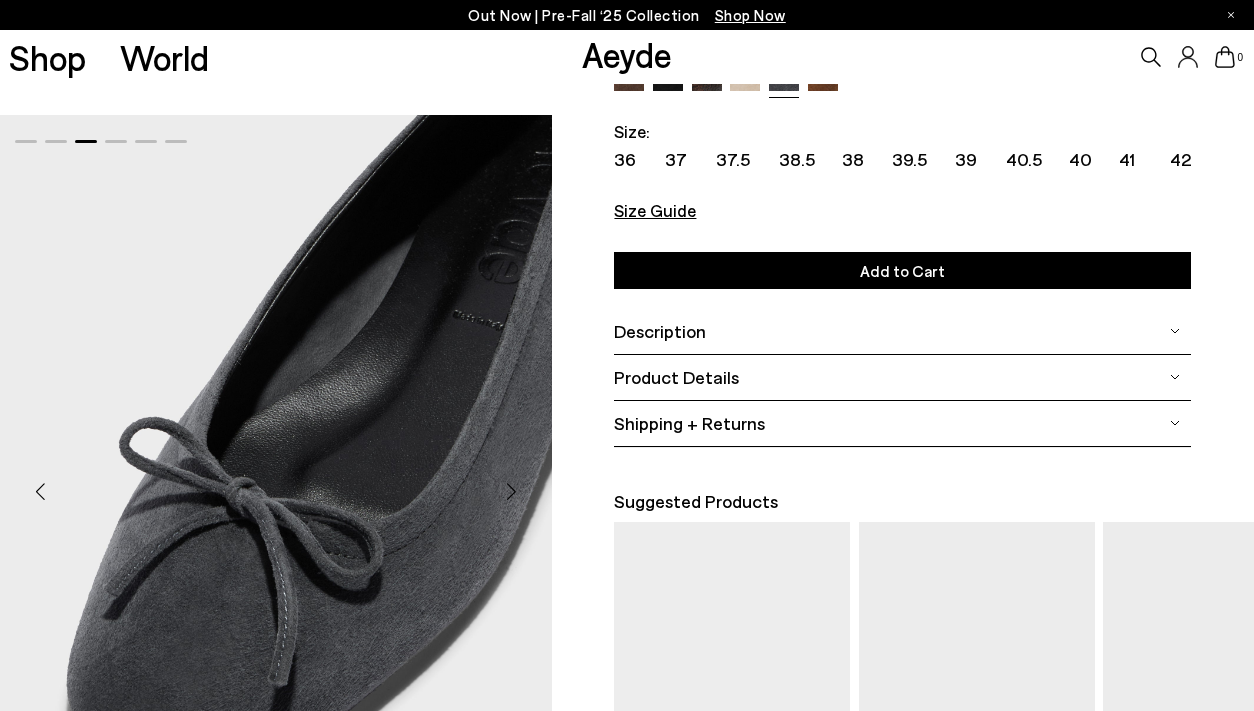 click at bounding box center [512, 491] 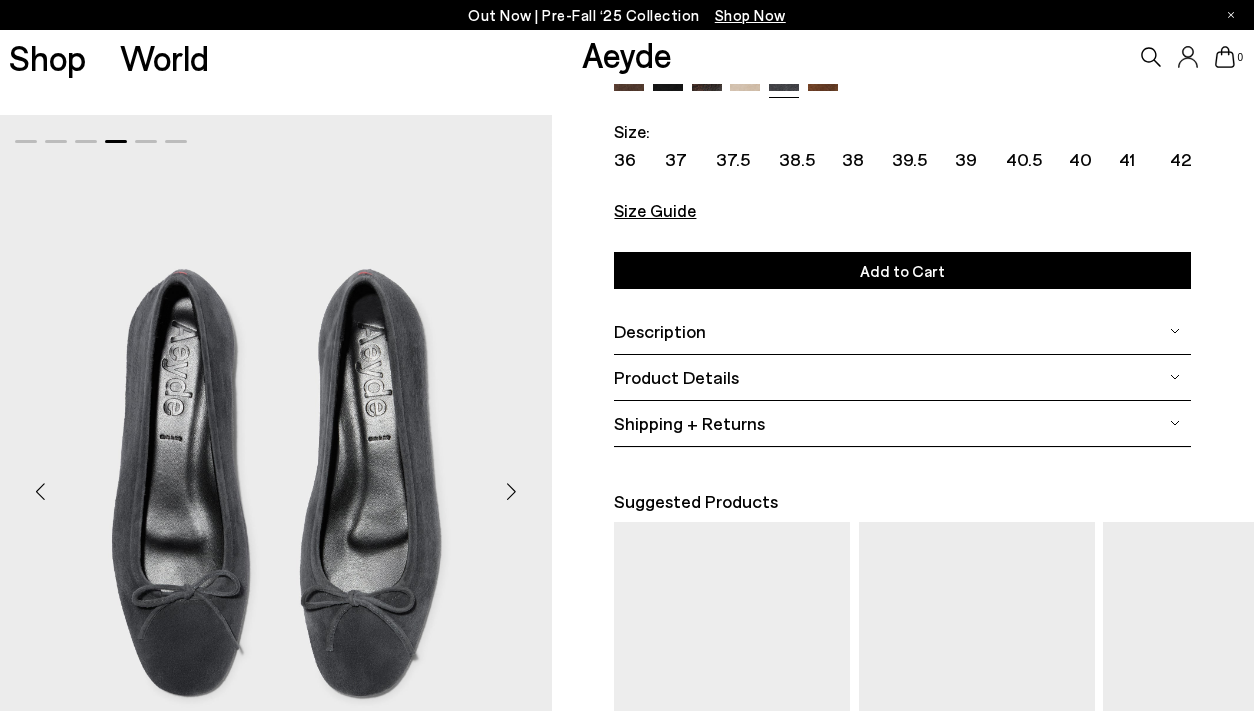 click at bounding box center (512, 491) 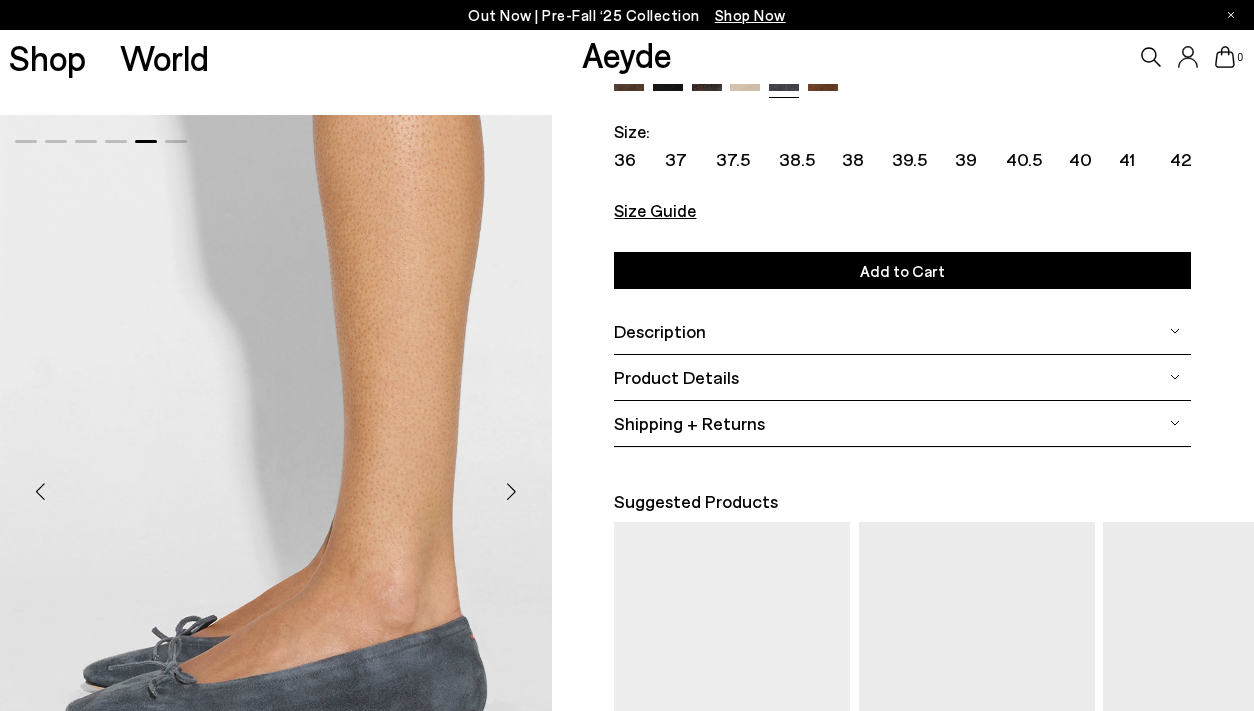 click at bounding box center [512, 491] 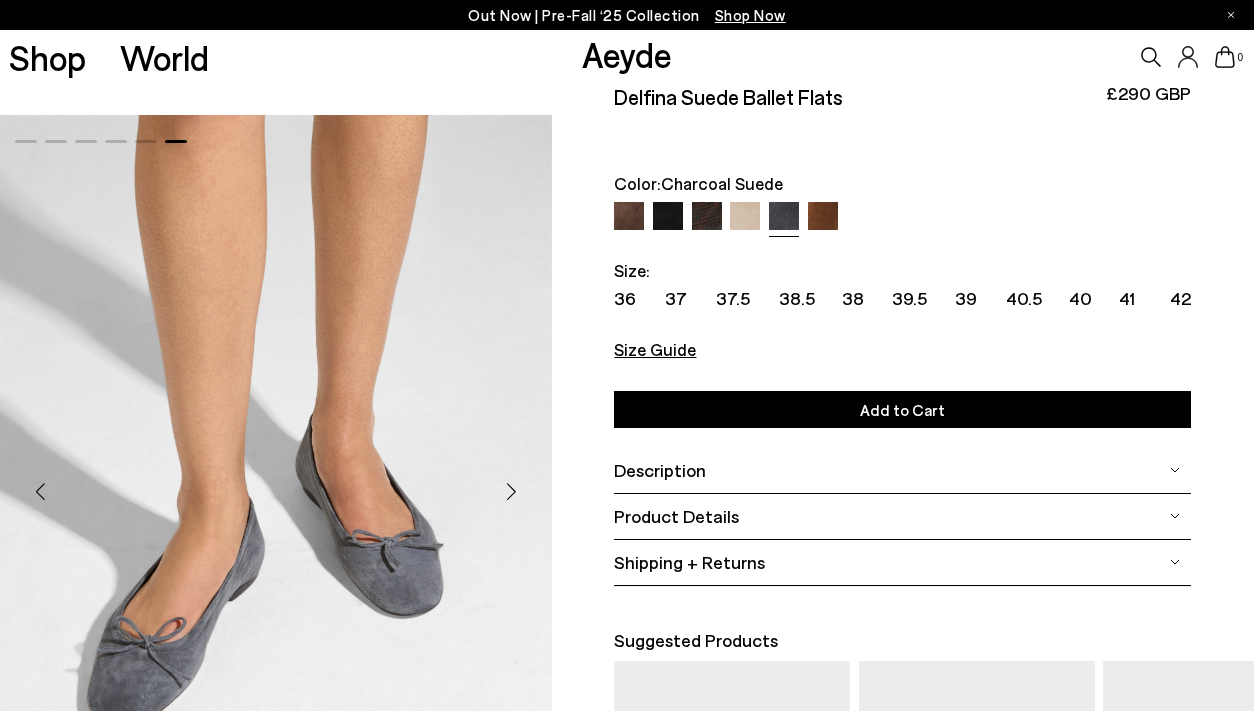 scroll, scrollTop: 0, scrollLeft: 0, axis: both 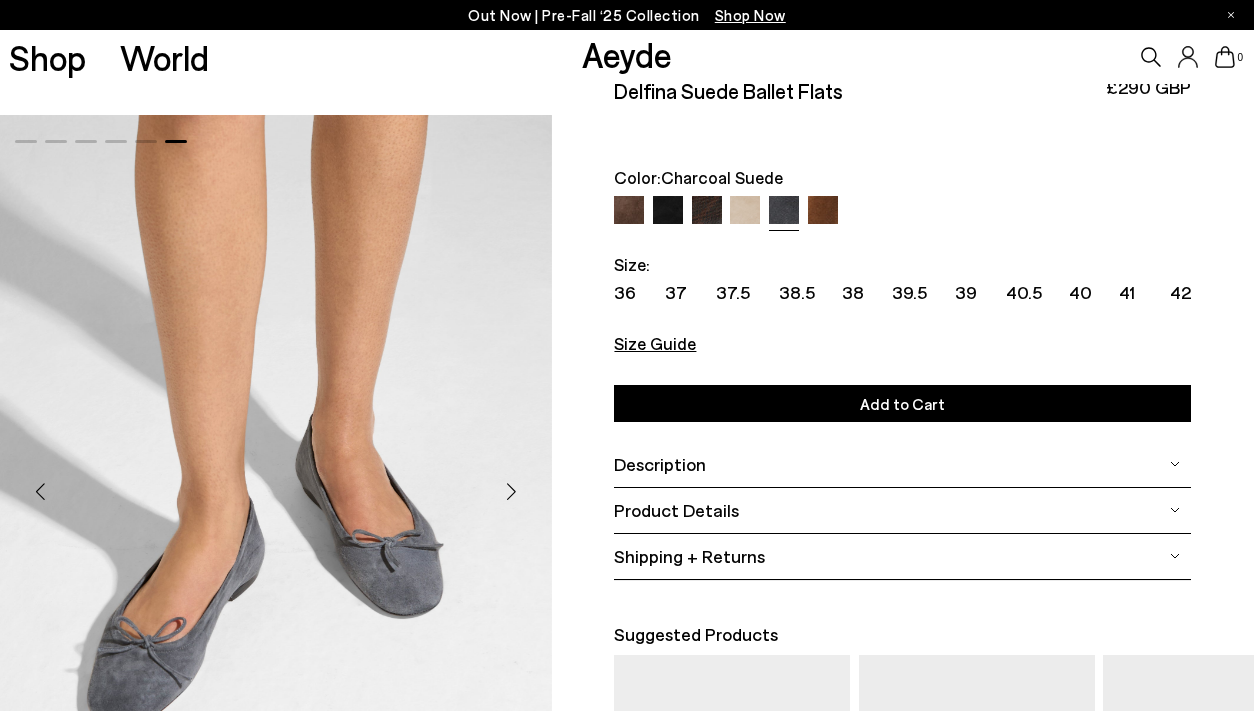 click on "Size Guide" at bounding box center [655, 343] 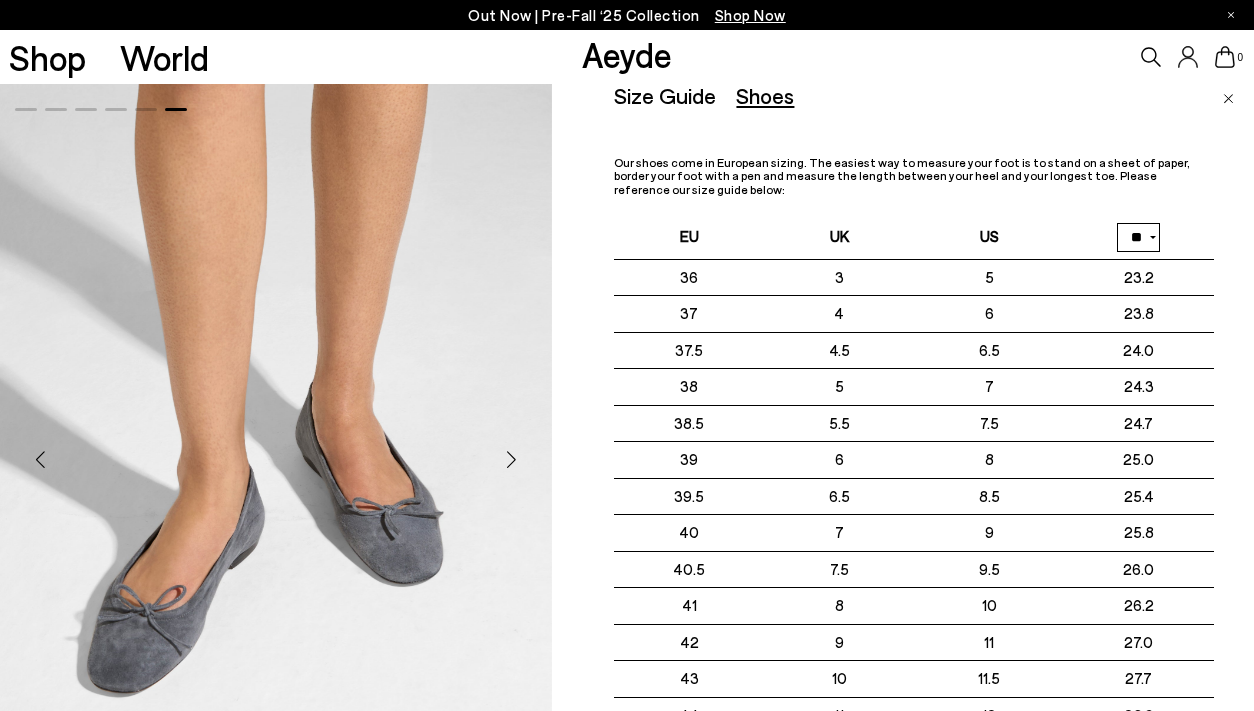 scroll, scrollTop: 0, scrollLeft: 0, axis: both 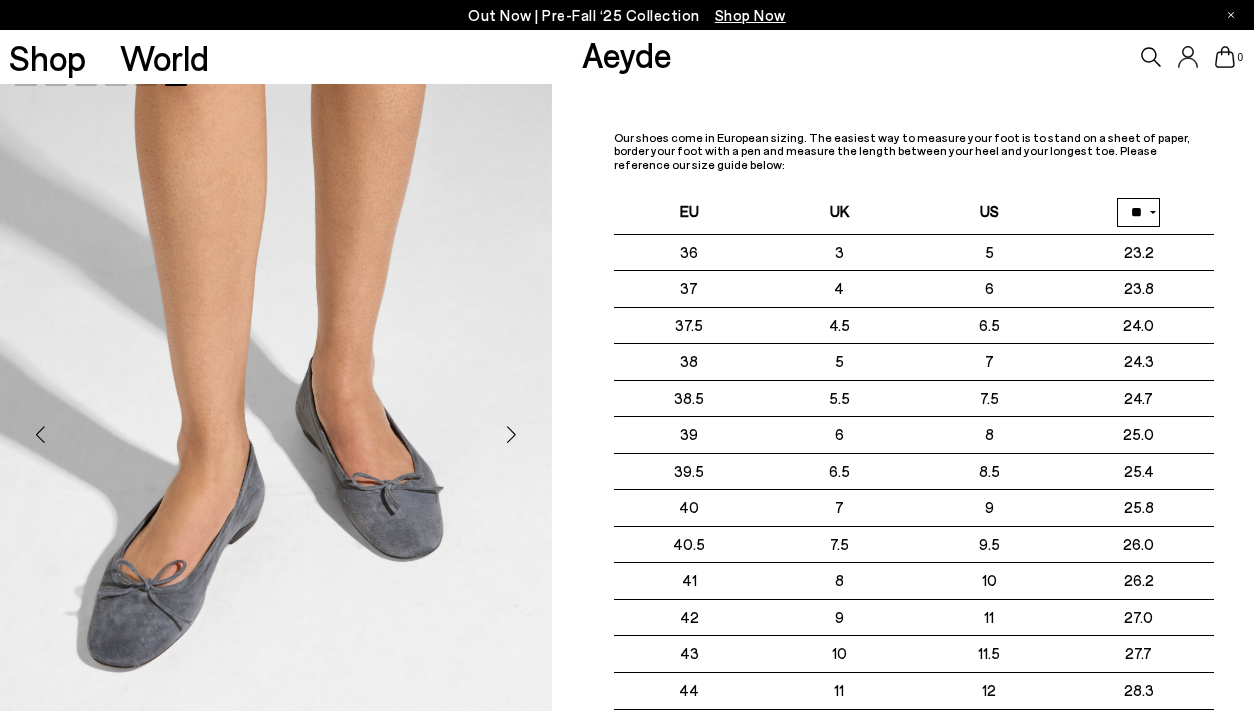 click at bounding box center [512, 434] 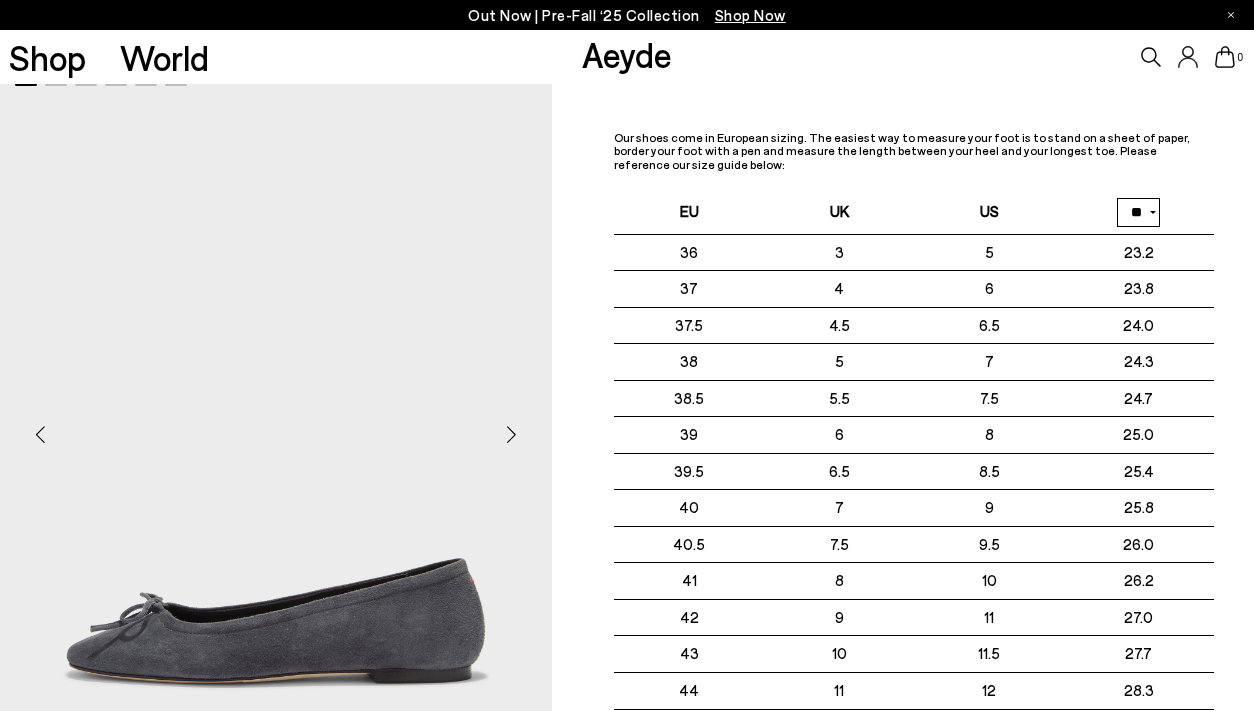 click at bounding box center (512, 434) 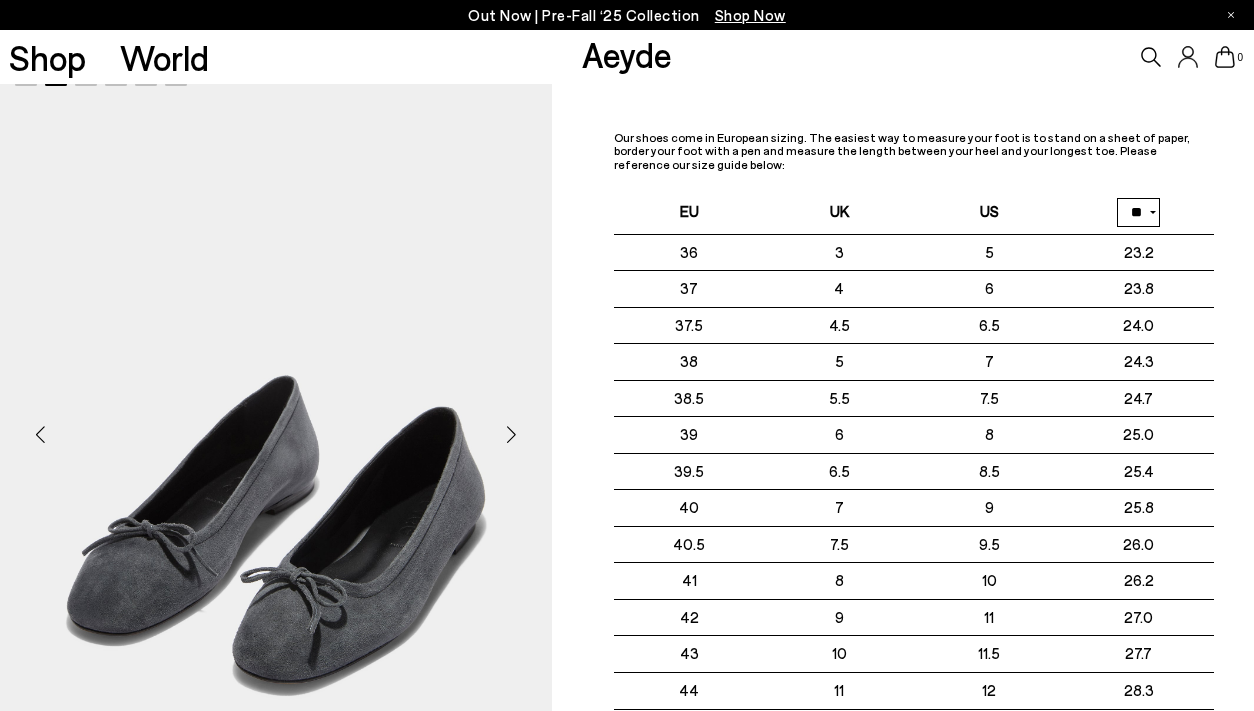 click at bounding box center (512, 434) 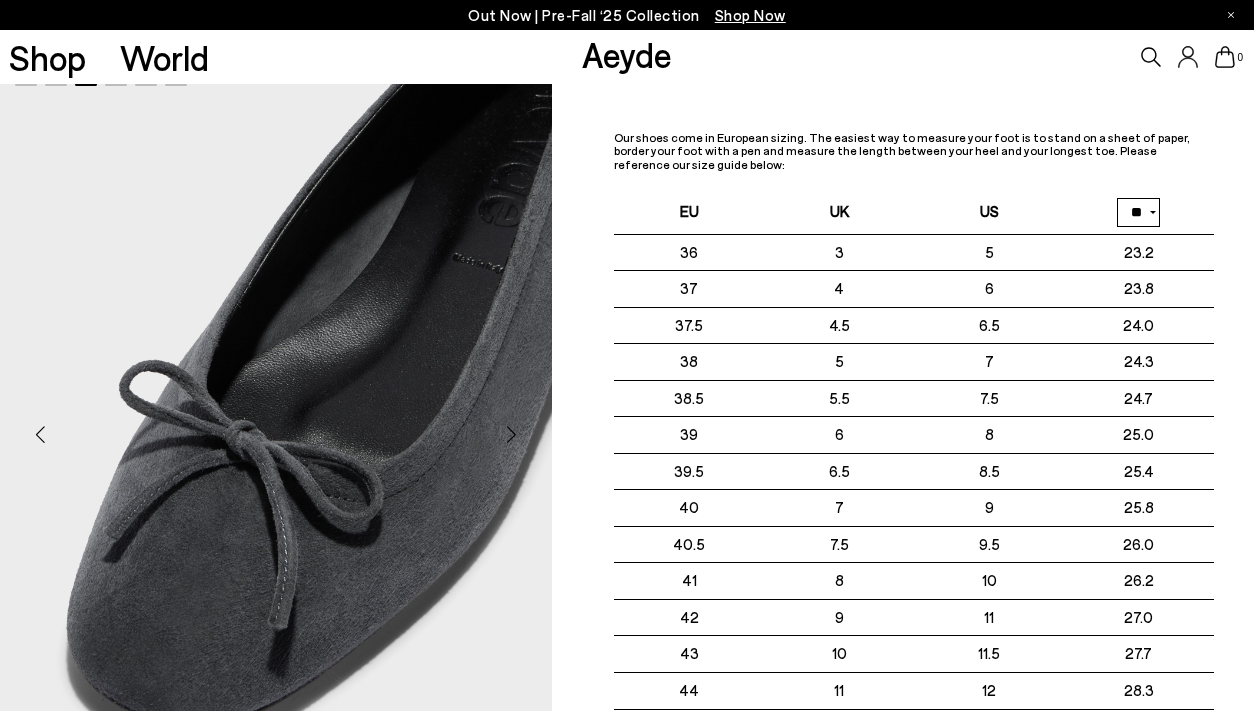 click at bounding box center (512, 434) 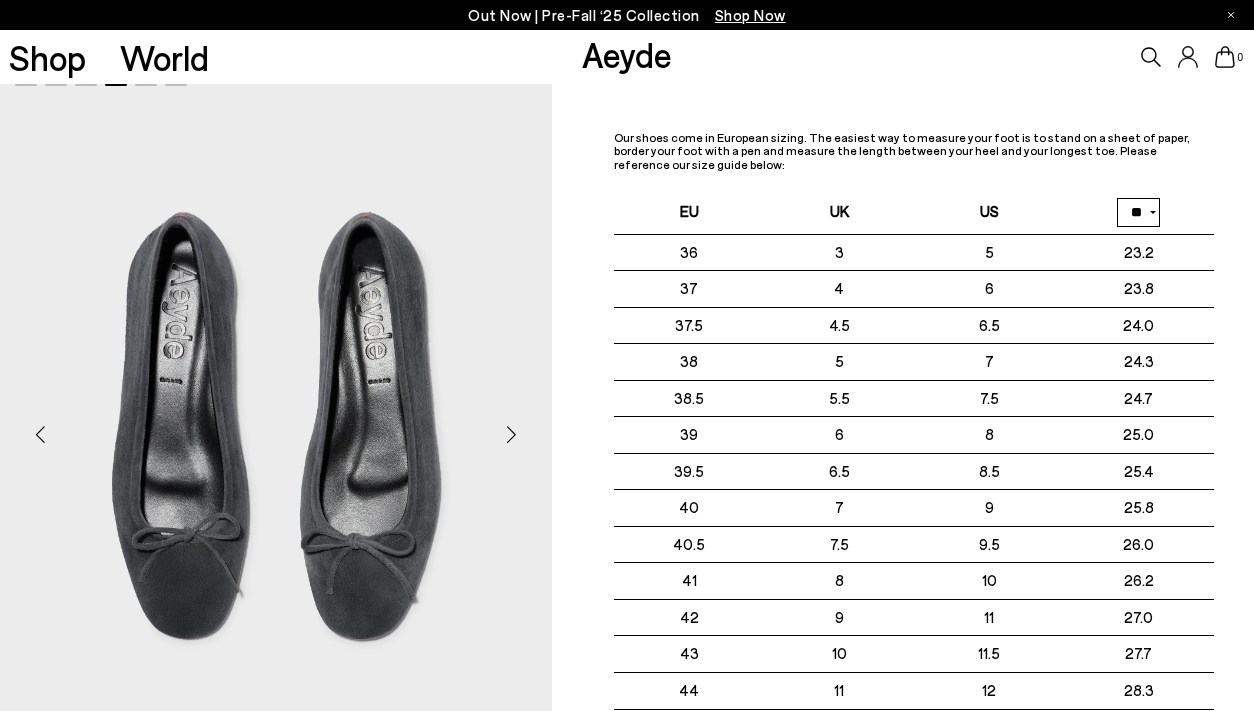 click at bounding box center (512, 434) 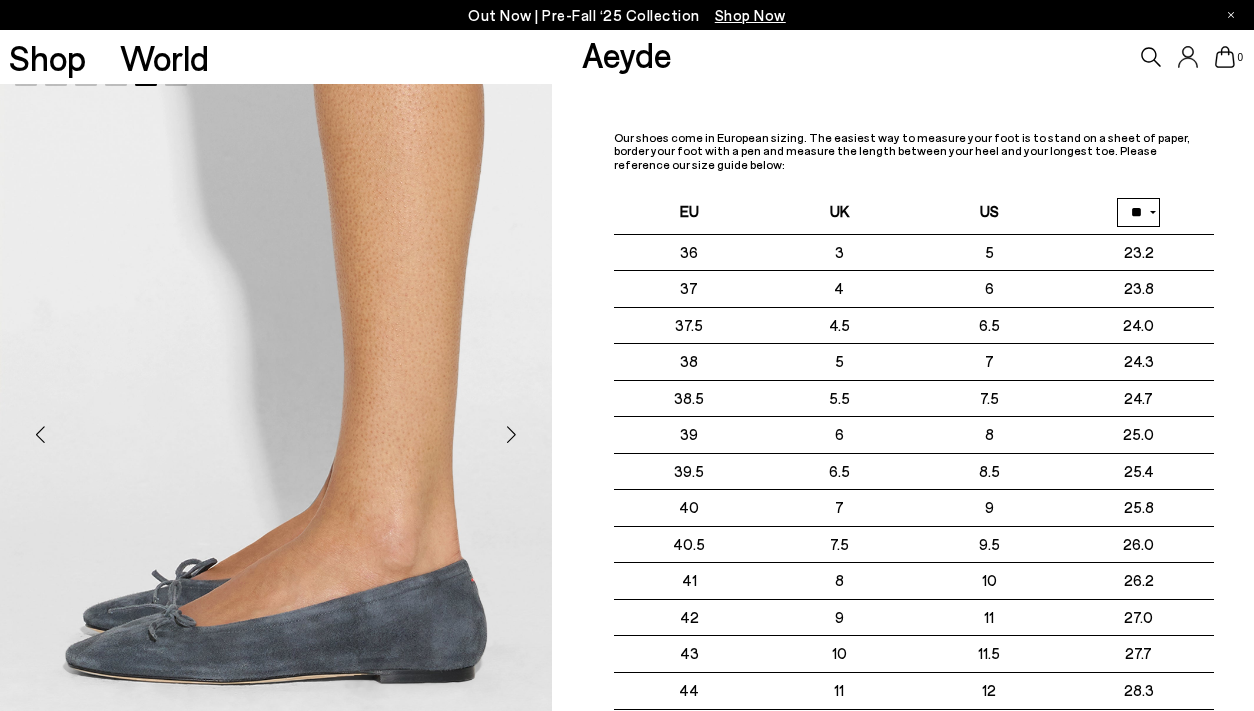 click at bounding box center (512, 434) 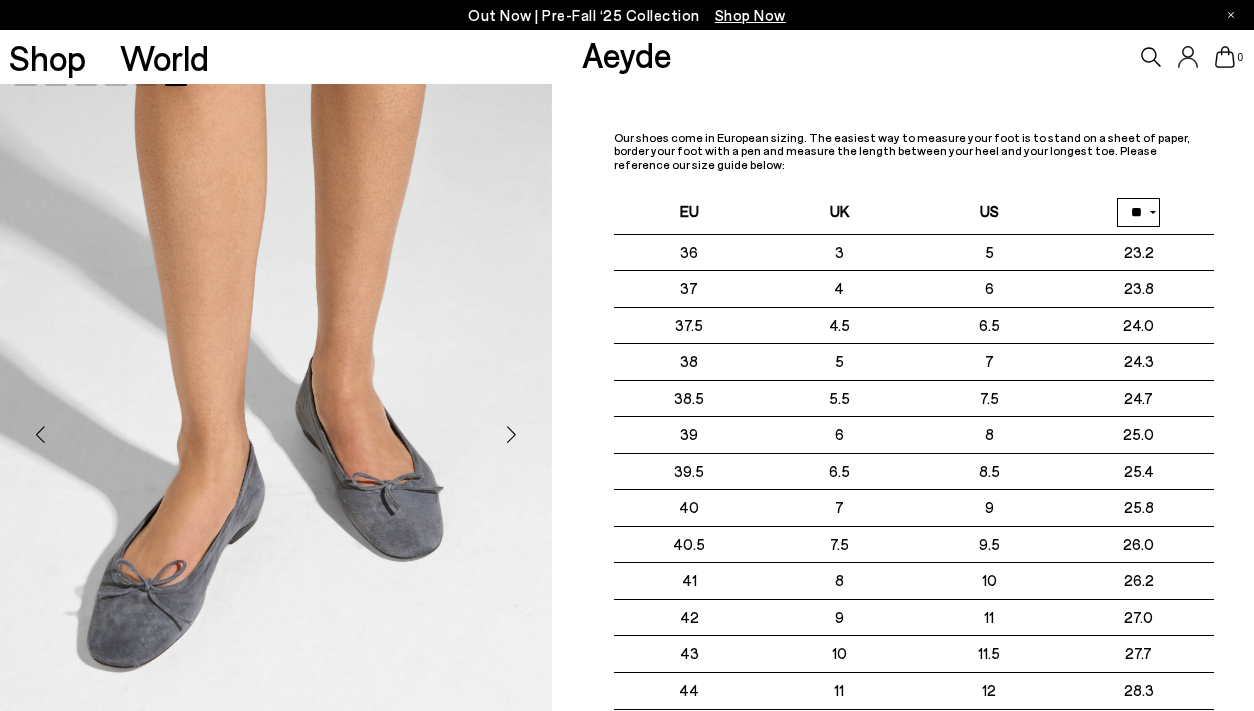 click at bounding box center [512, 434] 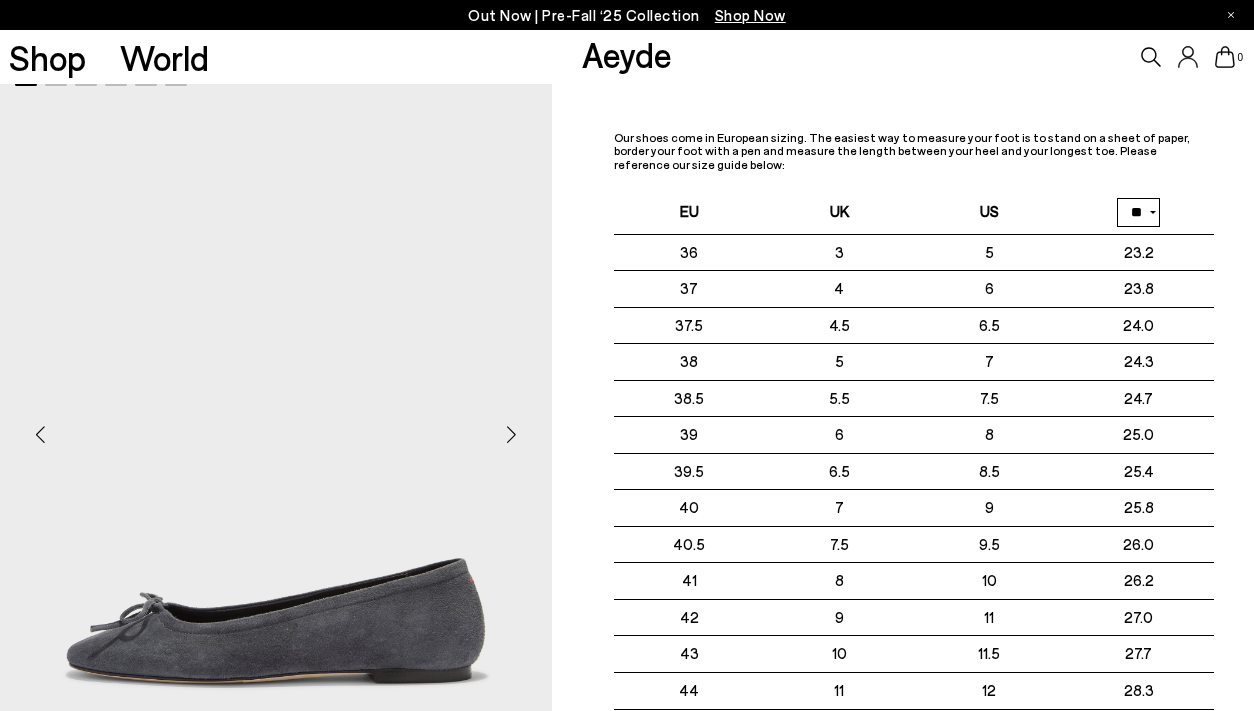 click on "0" at bounding box center [1045, 57] 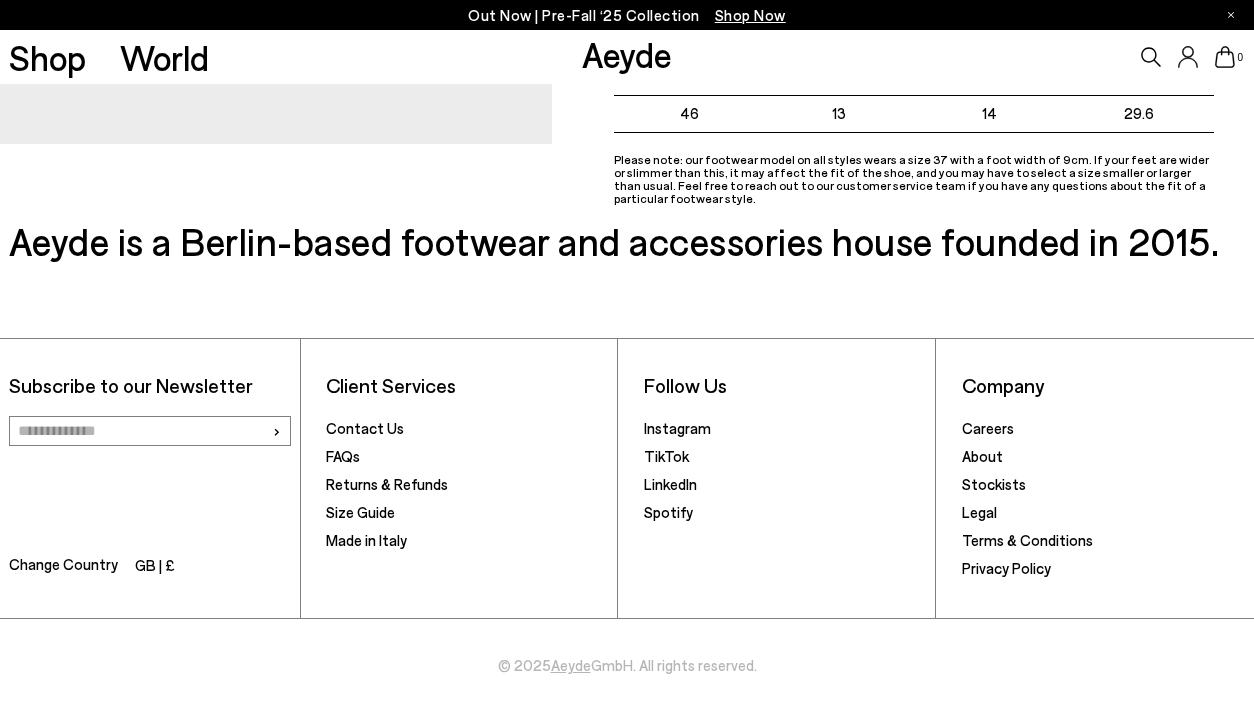 scroll, scrollTop: 0, scrollLeft: 0, axis: both 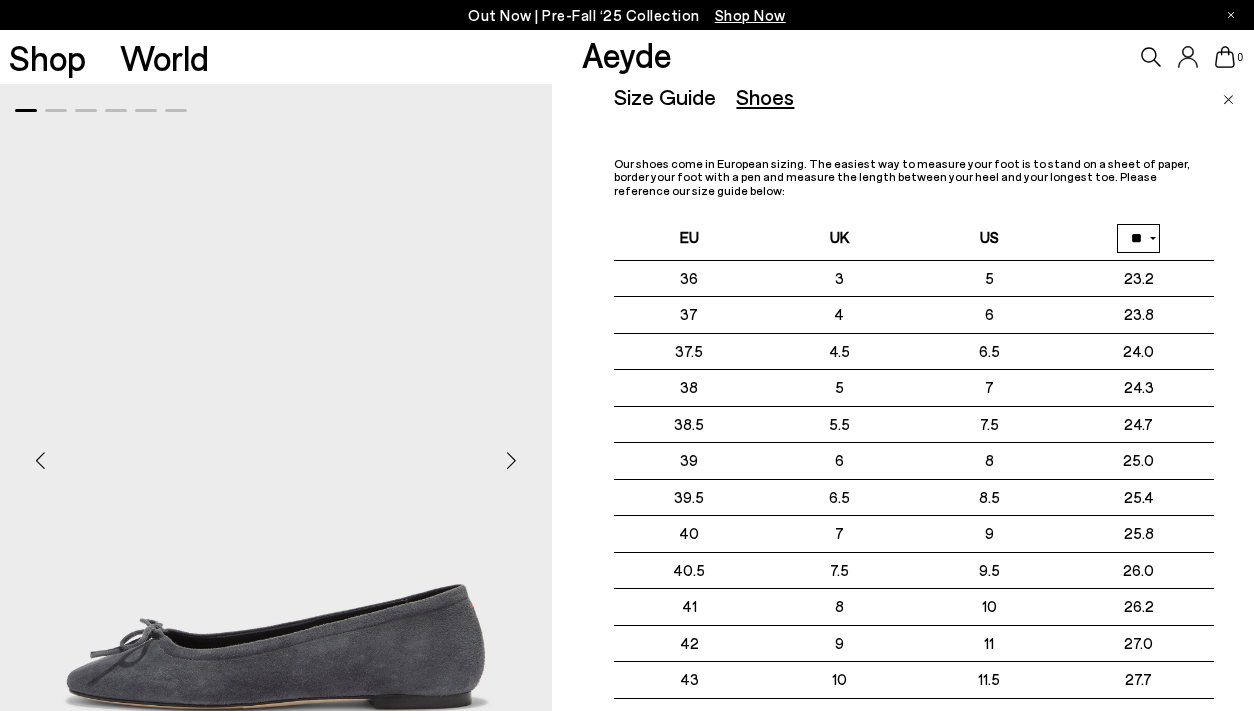click at bounding box center (1228, 96) 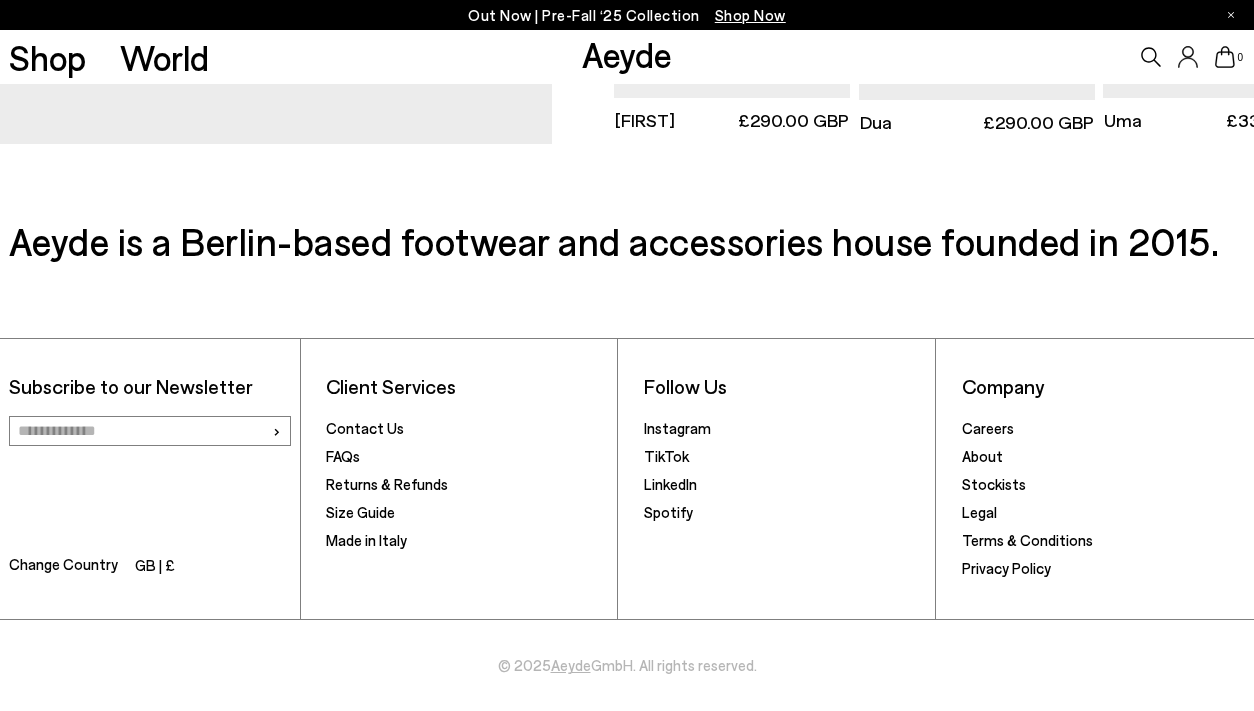 scroll, scrollTop: 0, scrollLeft: 0, axis: both 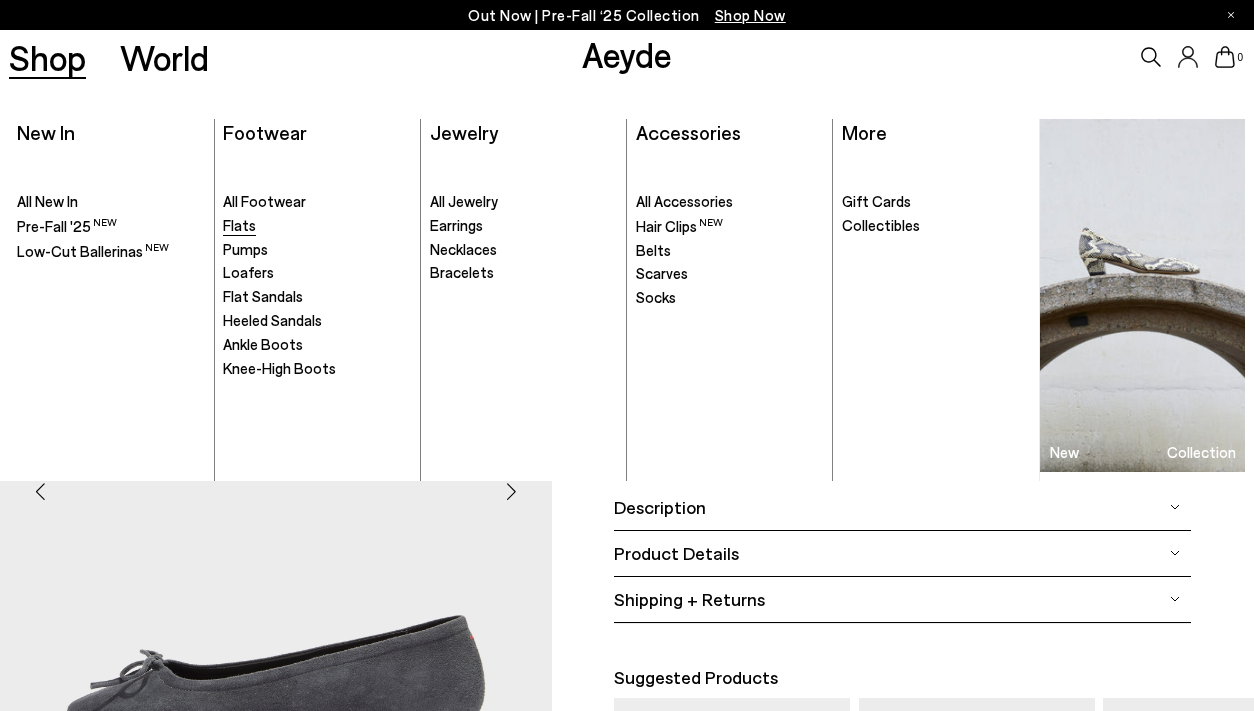 click on "Flats" at bounding box center (239, 225) 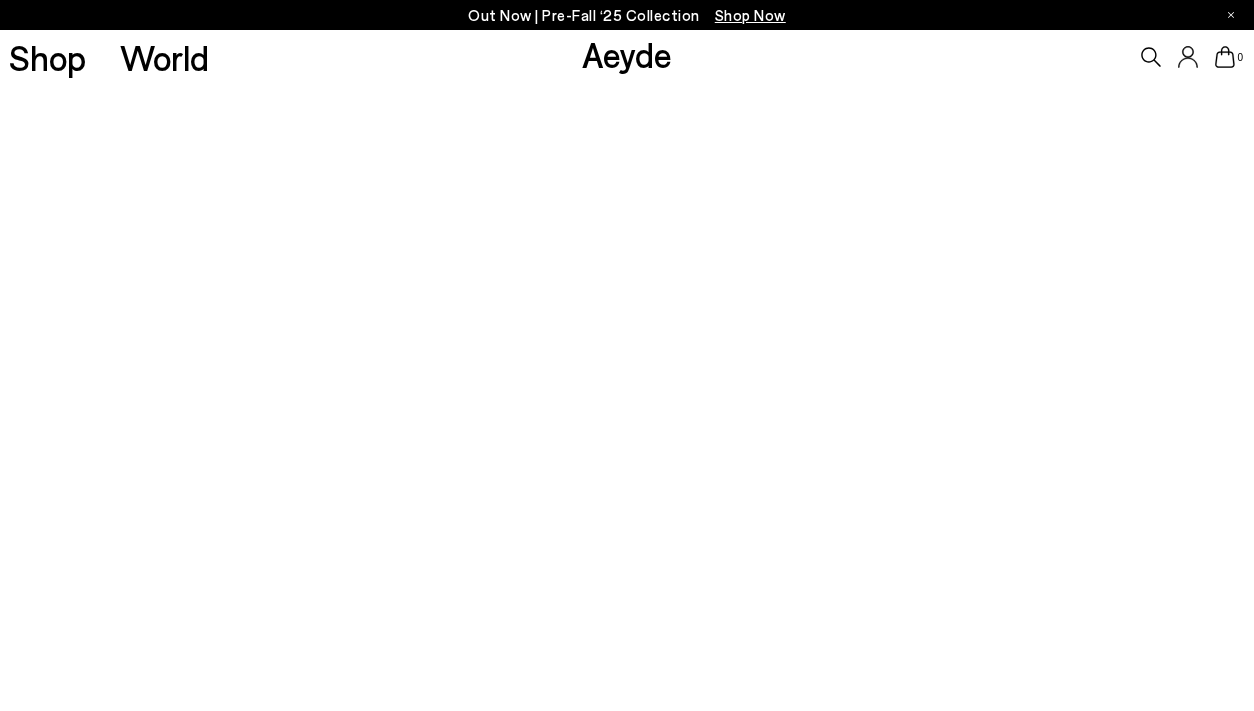 scroll, scrollTop: 0, scrollLeft: 0, axis: both 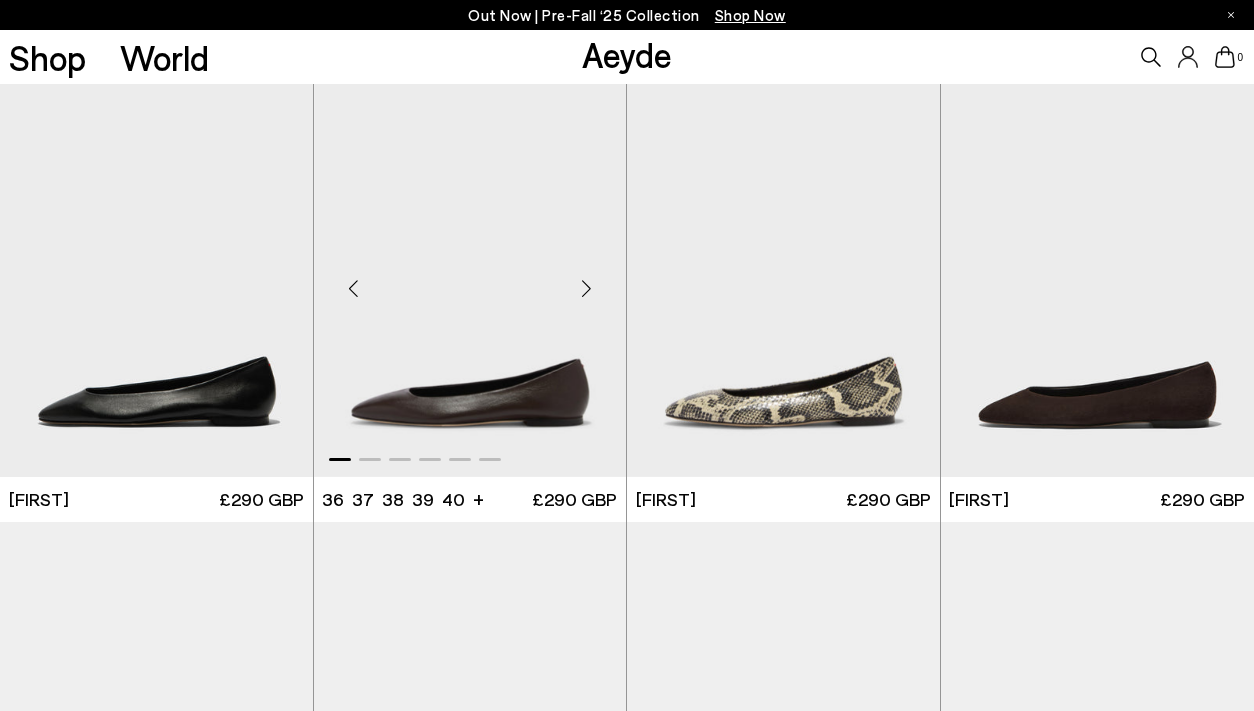 click at bounding box center (586, 289) 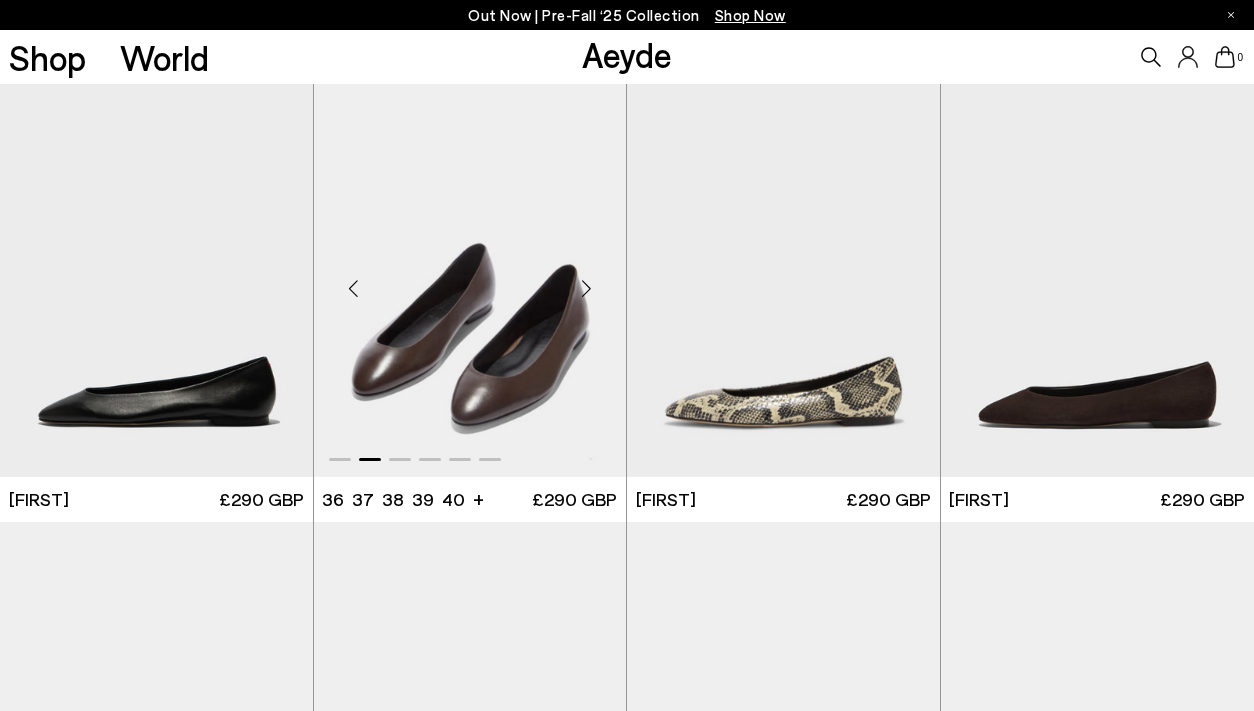 click at bounding box center (586, 289) 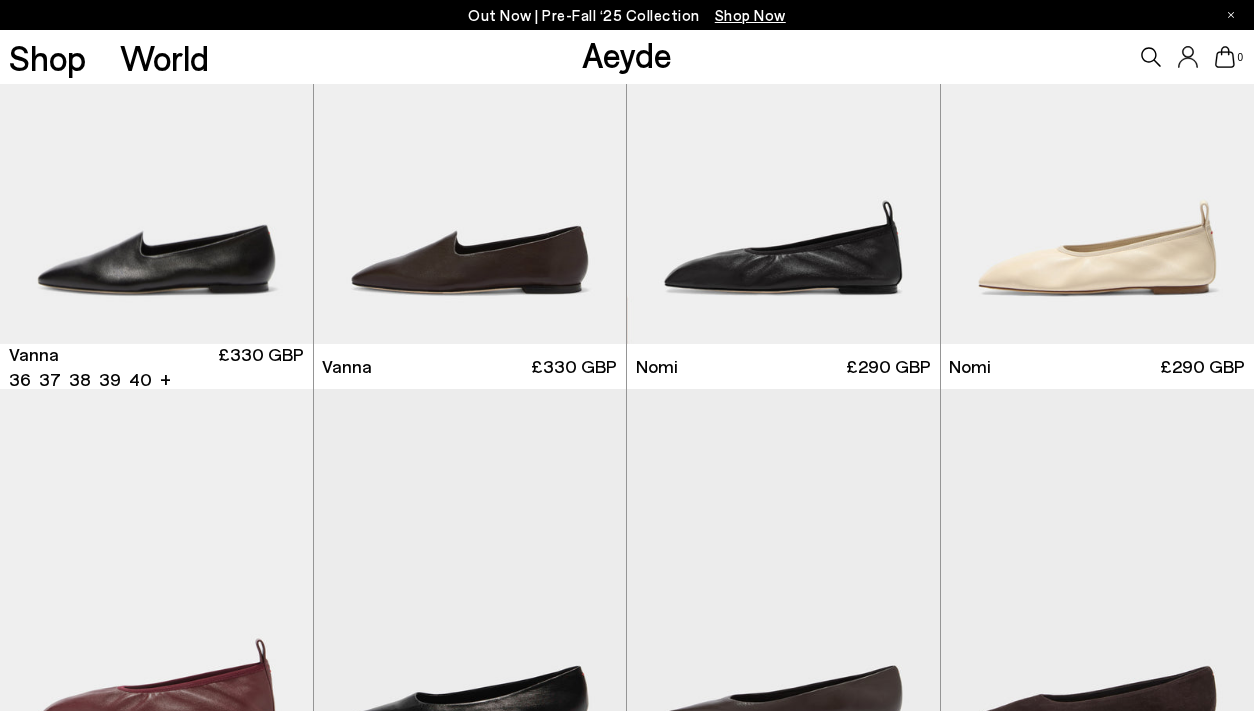 scroll, scrollTop: 1004, scrollLeft: 0, axis: vertical 